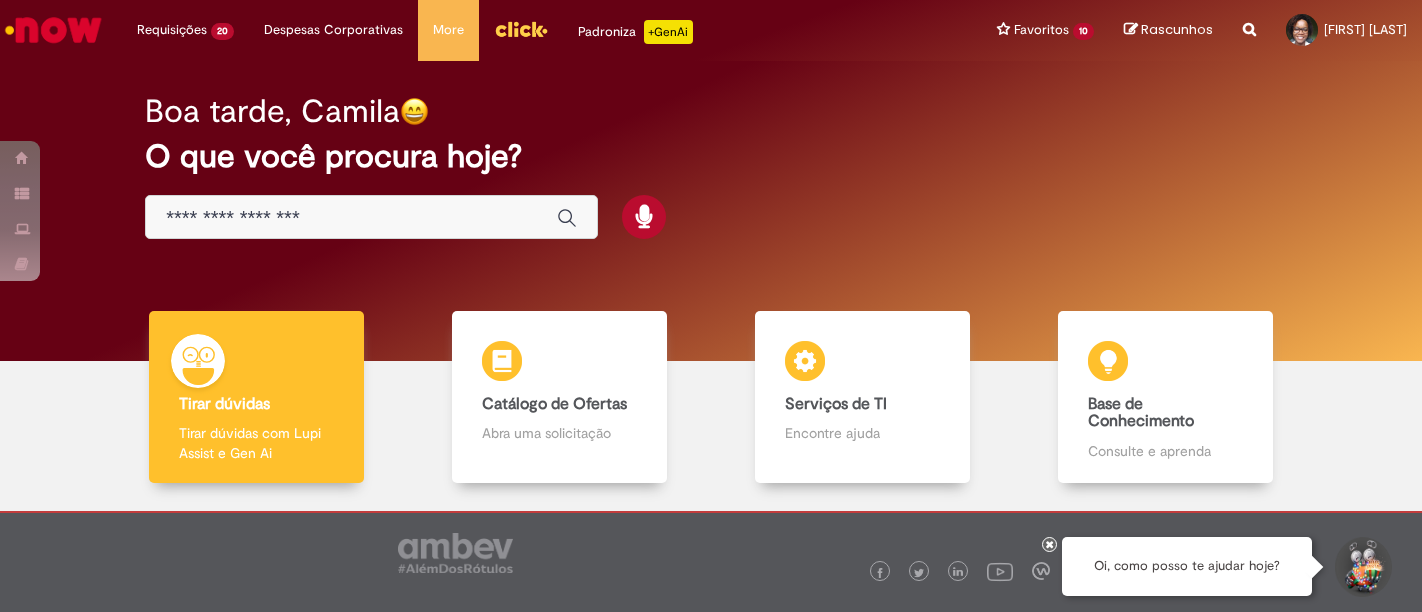scroll, scrollTop: 0, scrollLeft: 0, axis: both 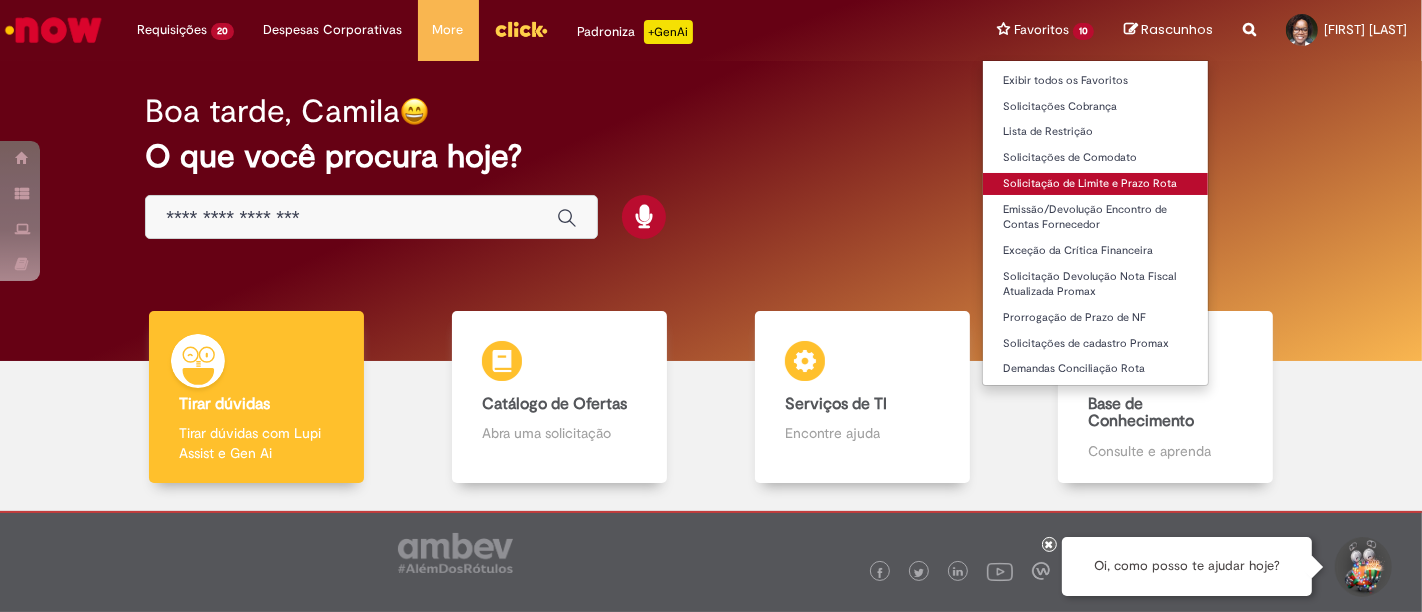 click on "Solicitação de Limite e Prazo Rota" at bounding box center [1095, 184] 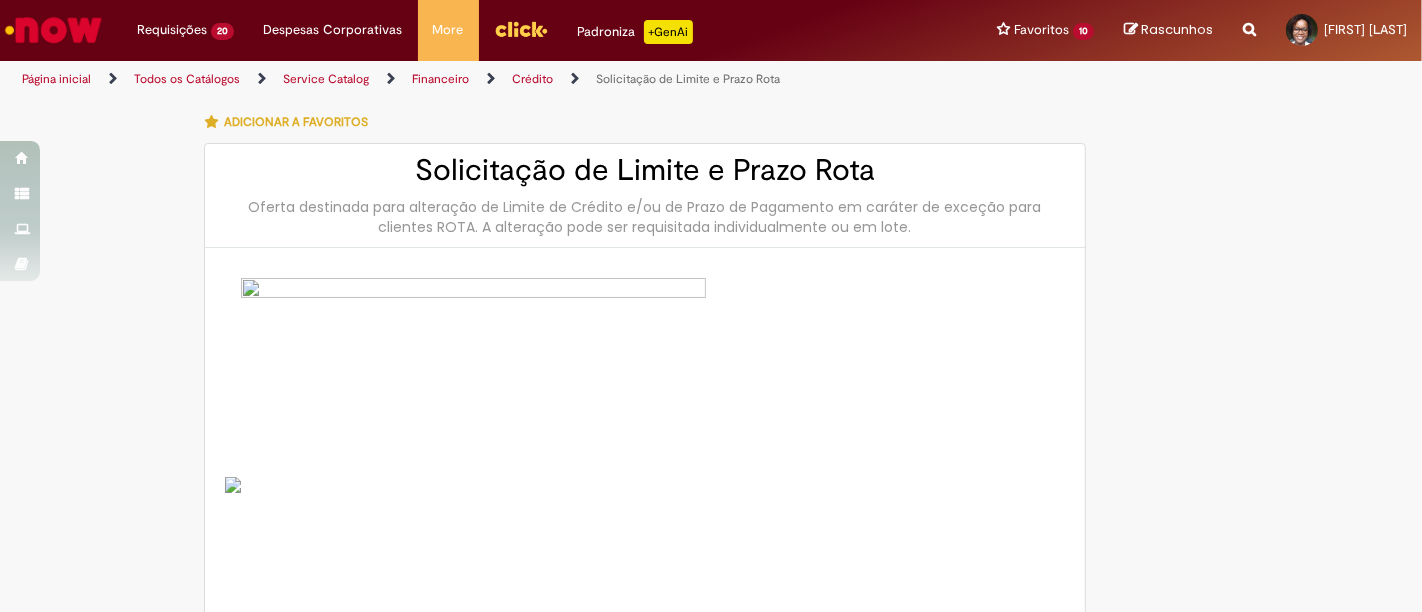type on "********" 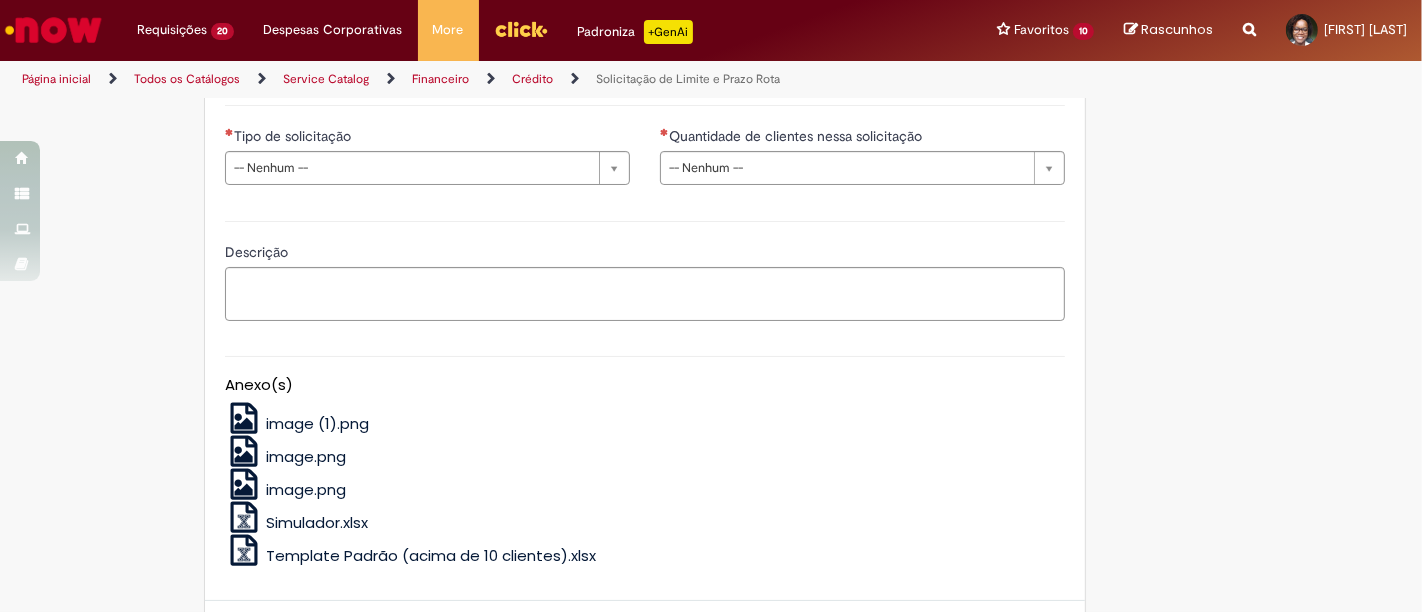 scroll, scrollTop: 1064, scrollLeft: 0, axis: vertical 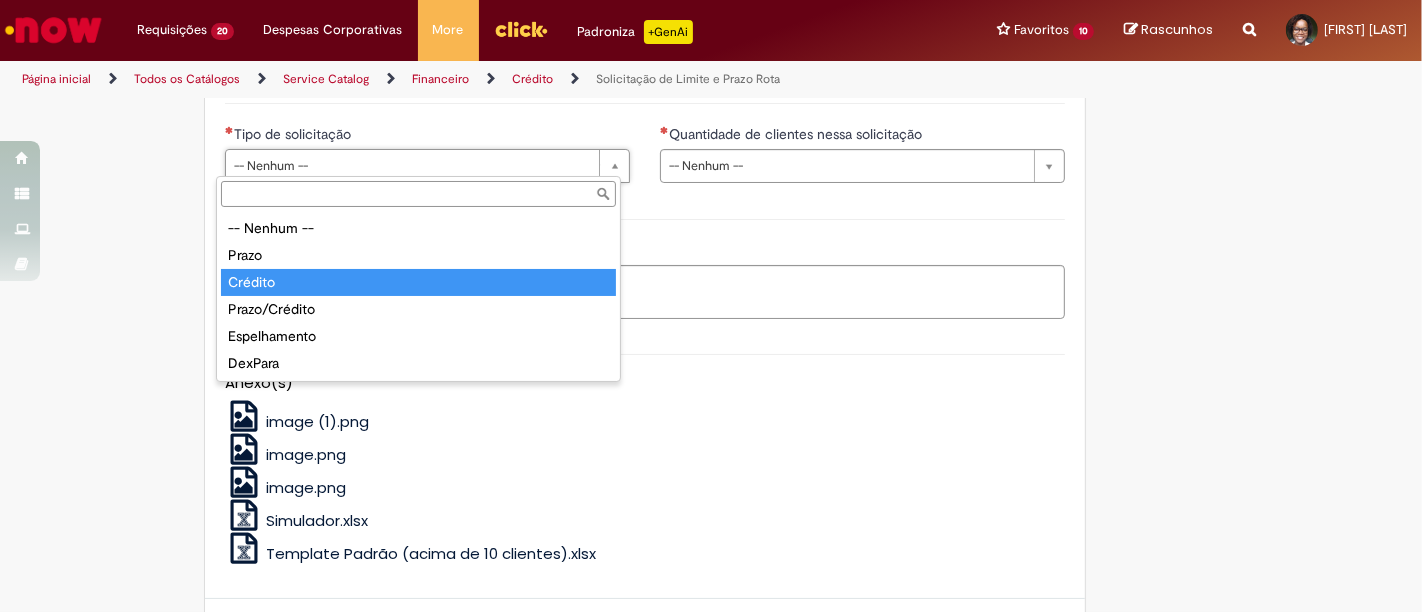 type on "*******" 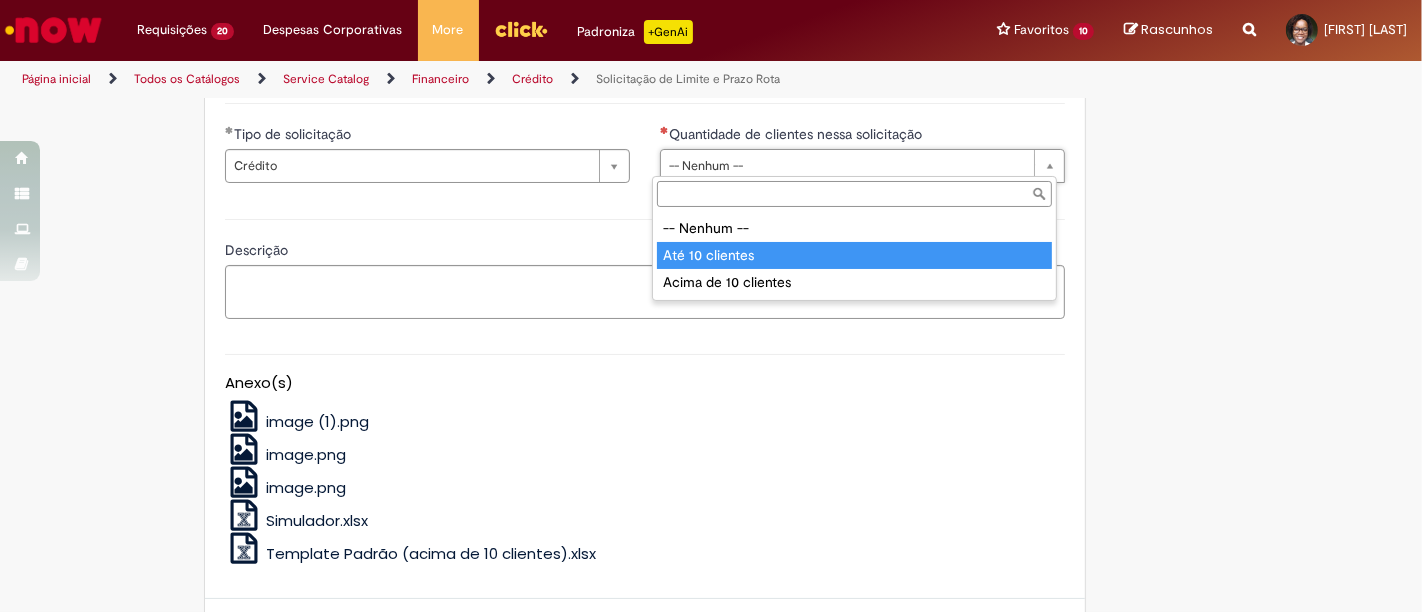 type on "**********" 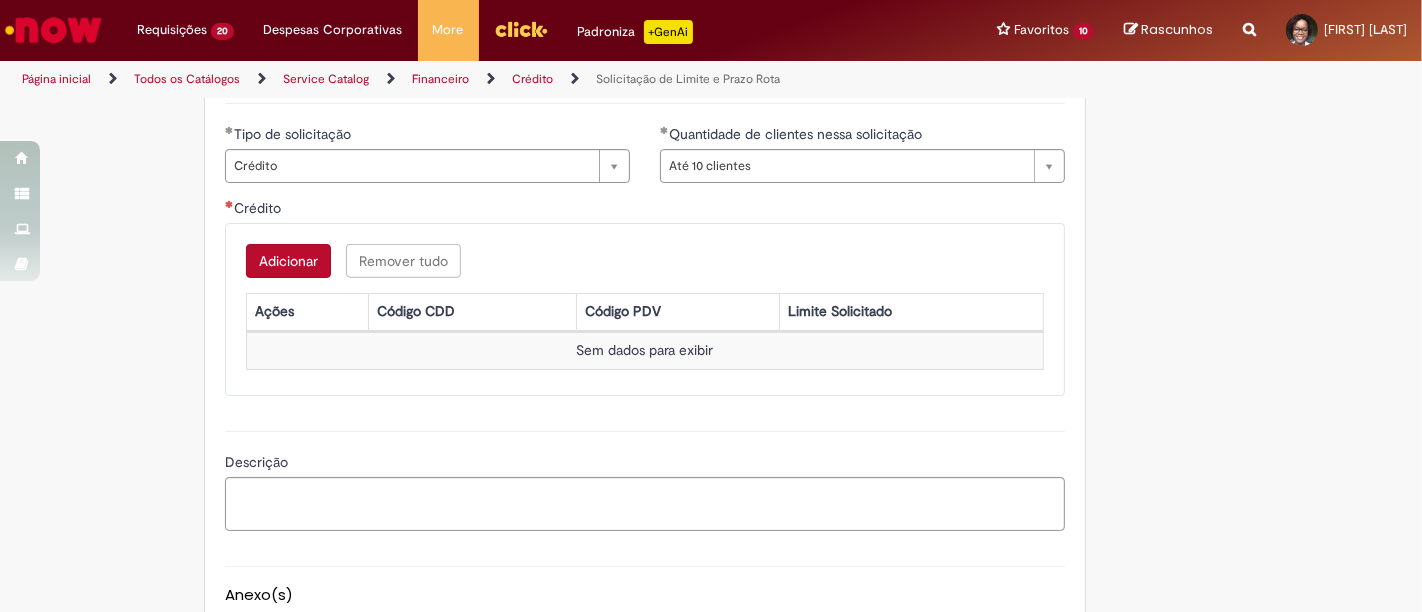 click on "Adicionar" at bounding box center [288, 261] 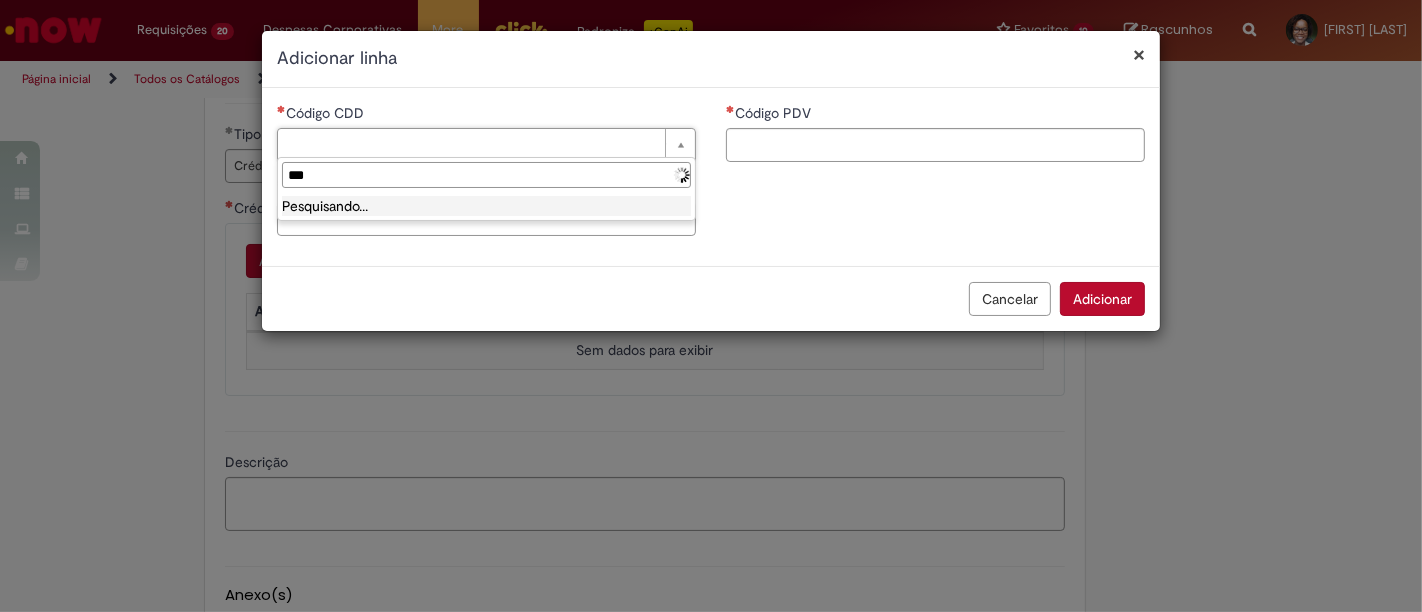 type on "****" 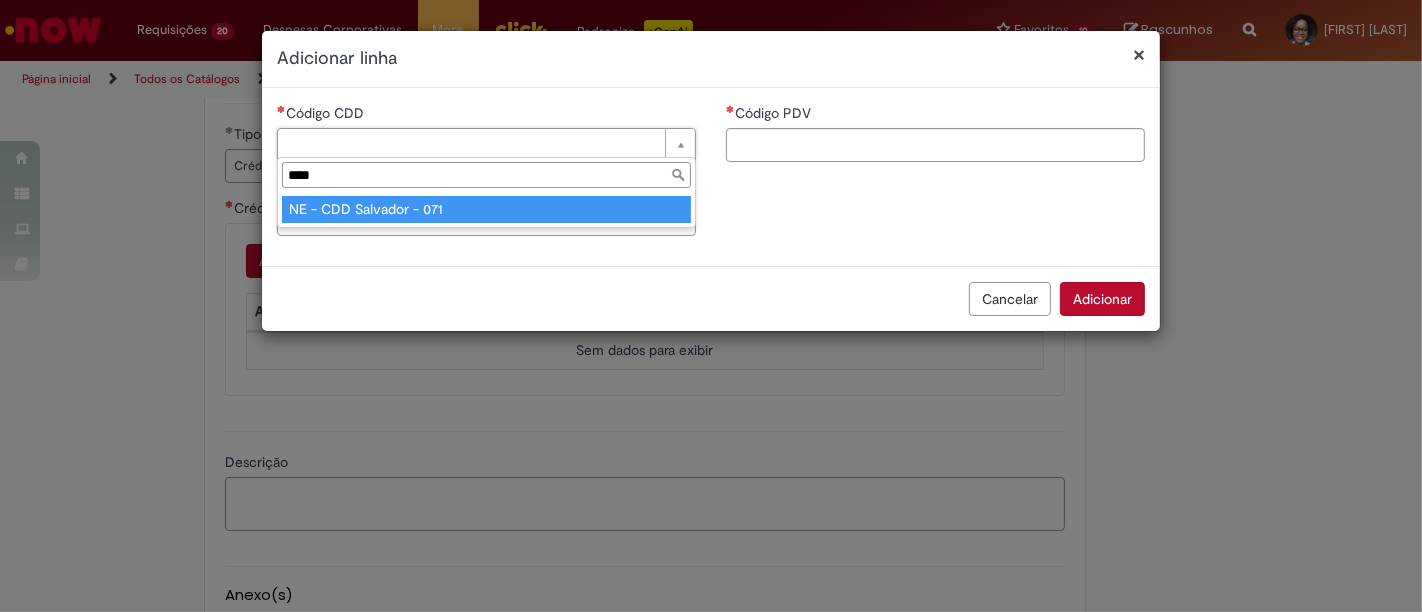 type on "**********" 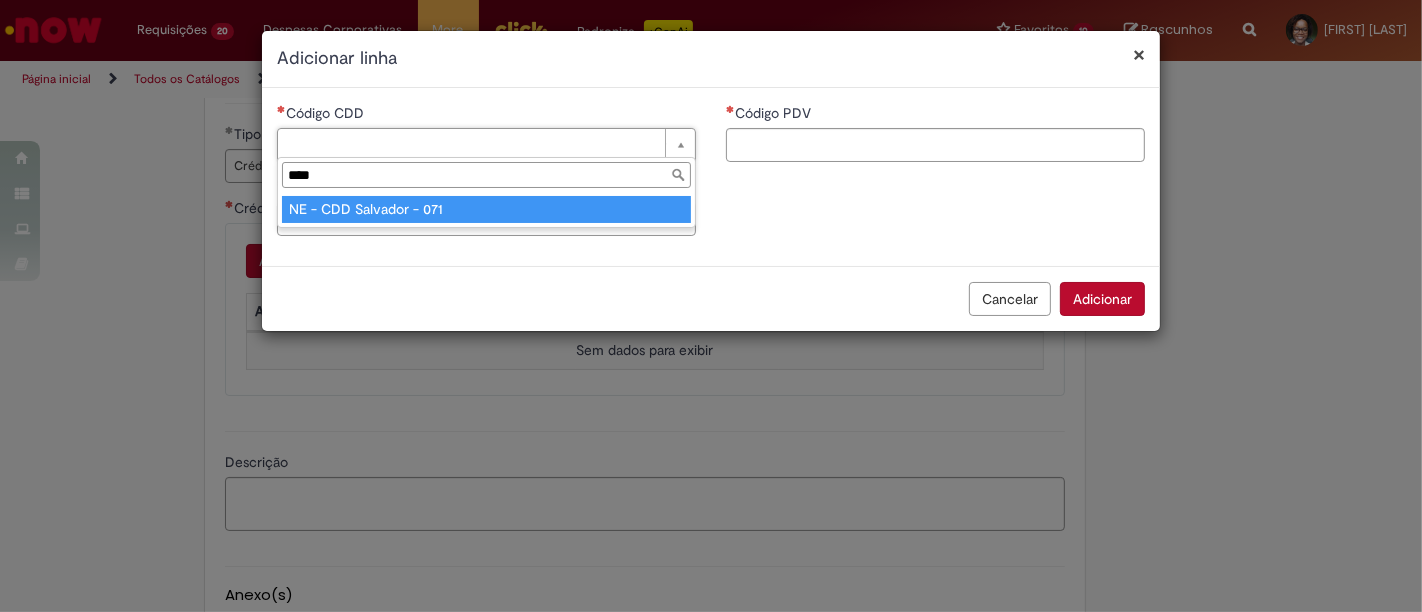 type on "**********" 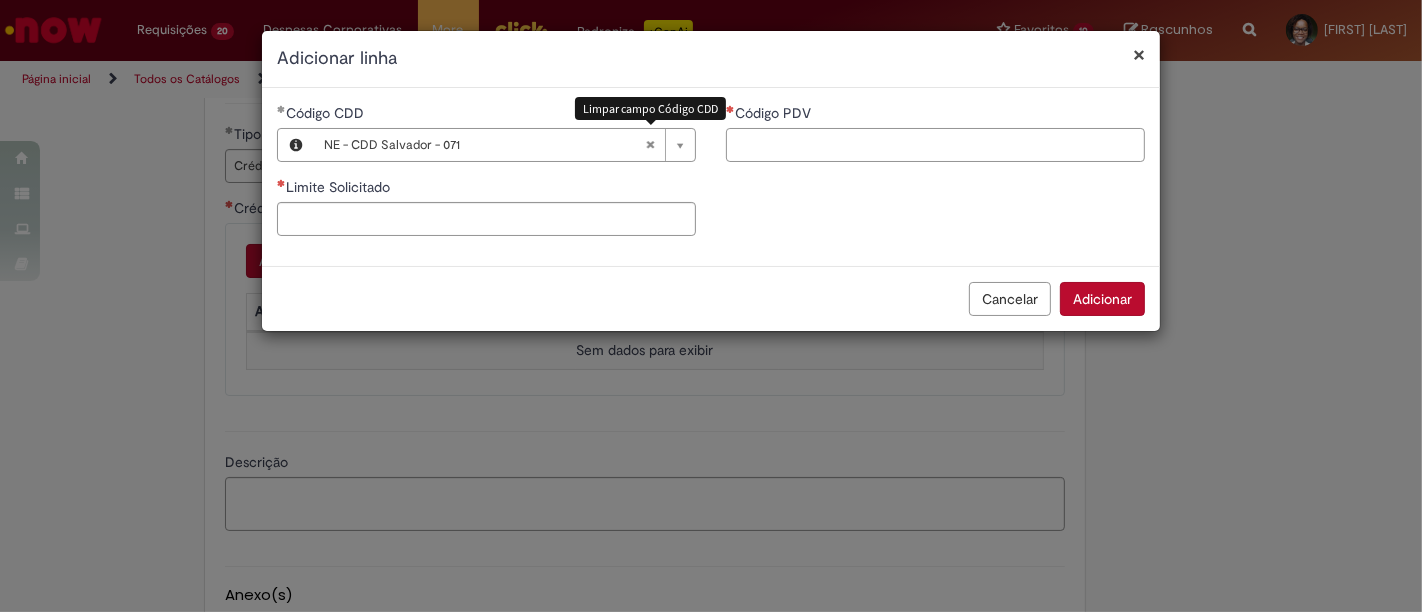 click on "Código PDV" at bounding box center [935, 145] 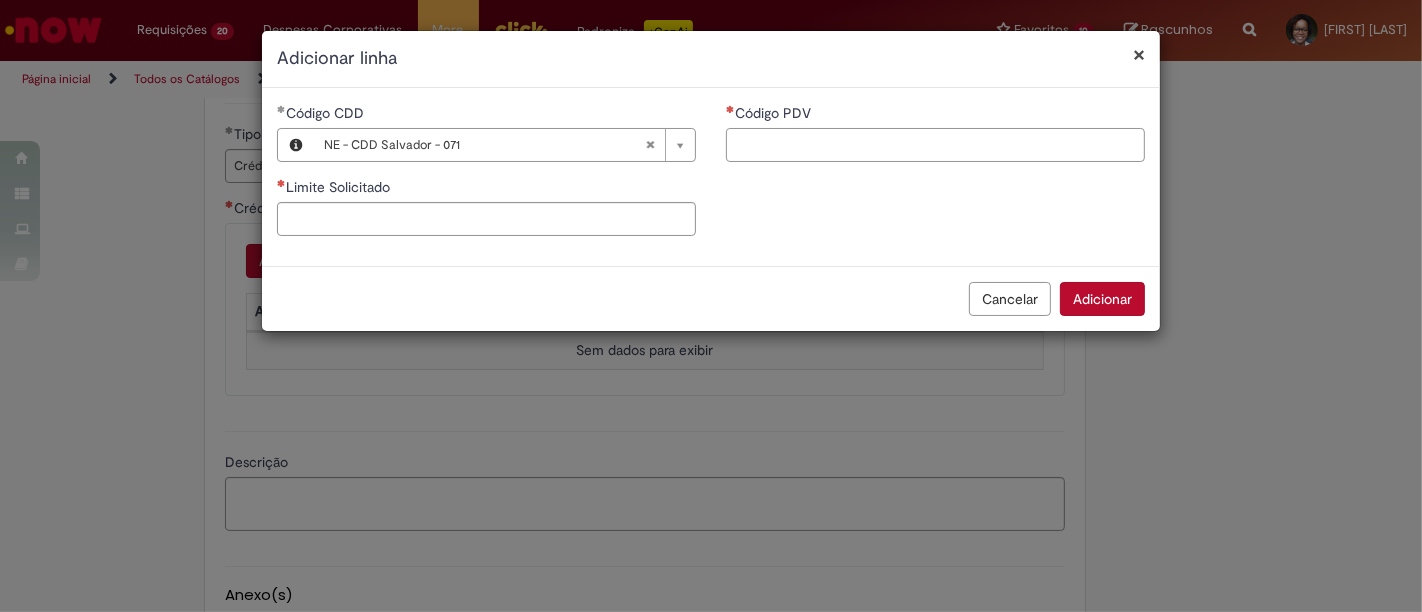 paste on "*****" 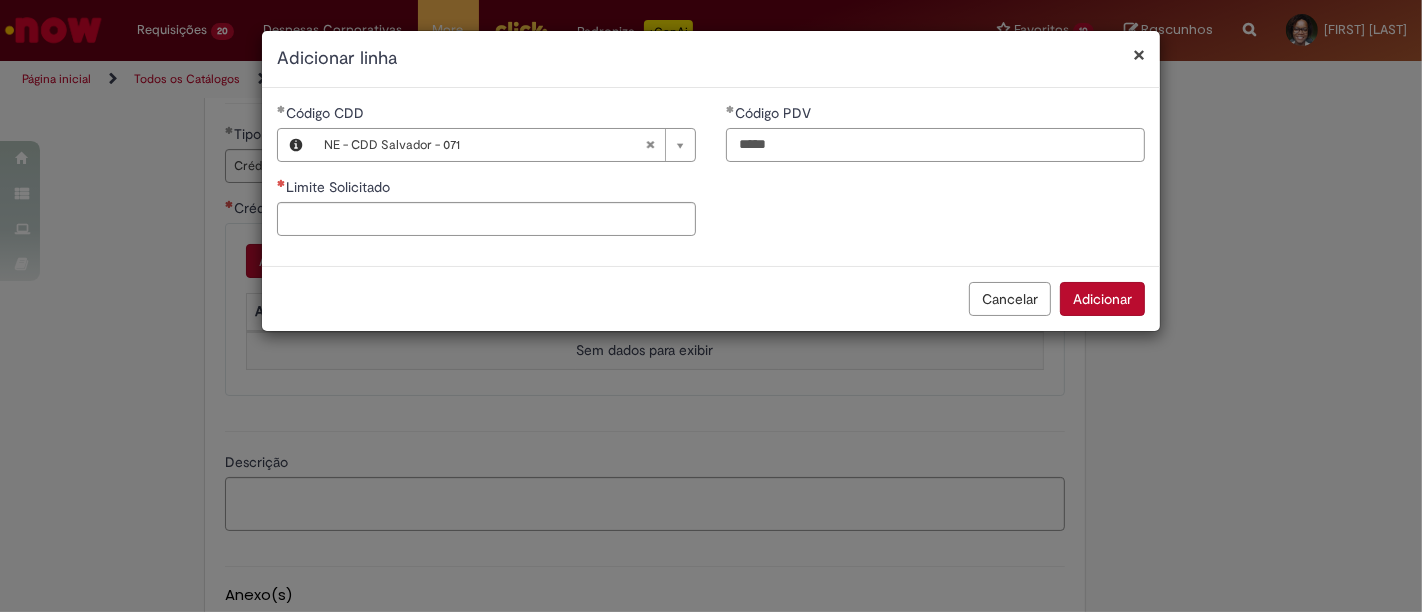 type on "*****" 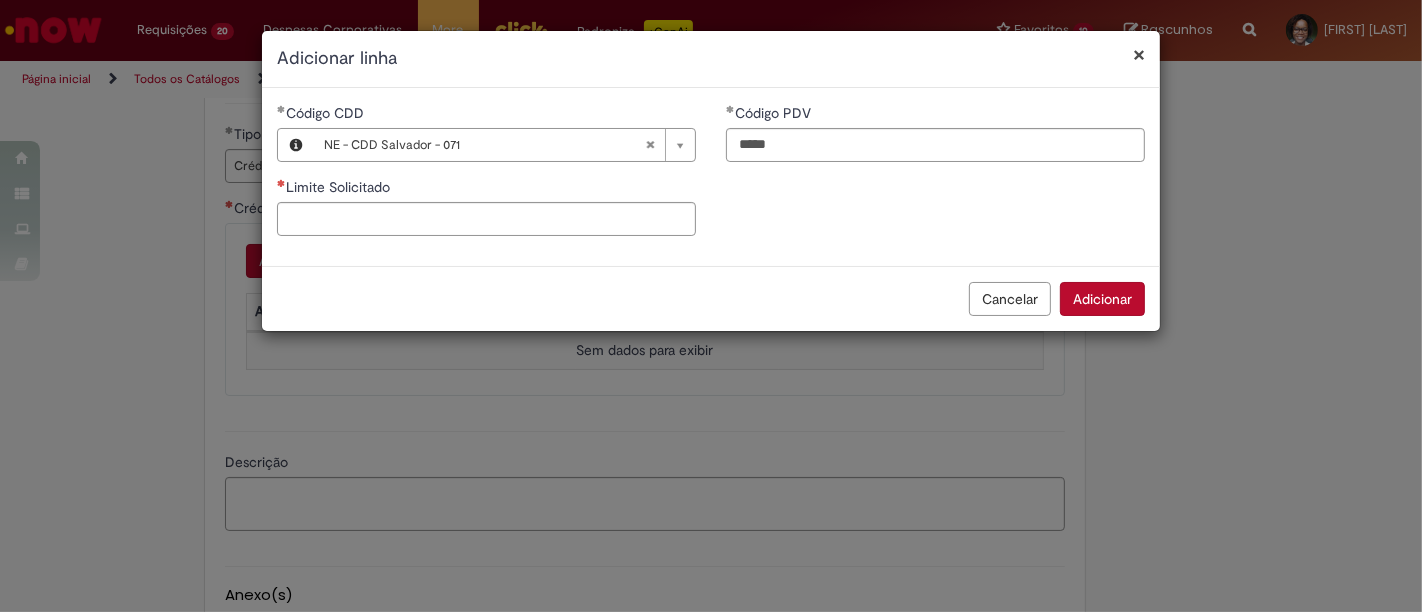 type 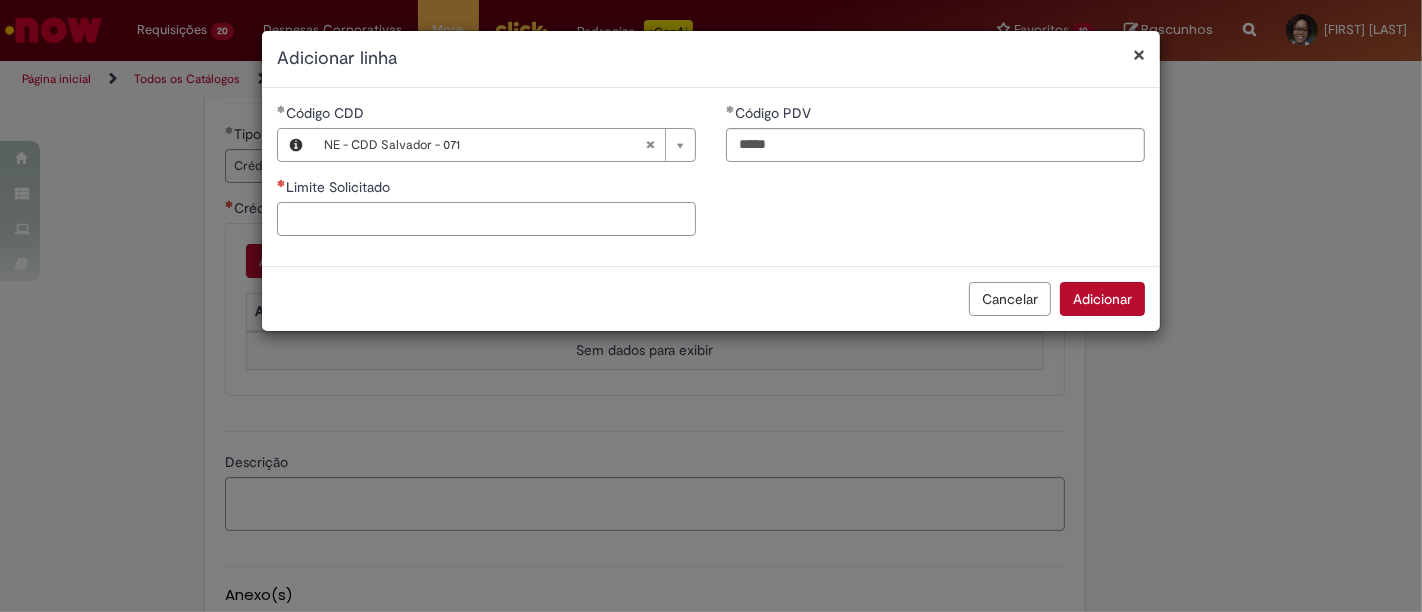 click on "Limite Solicitado" at bounding box center (486, 219) 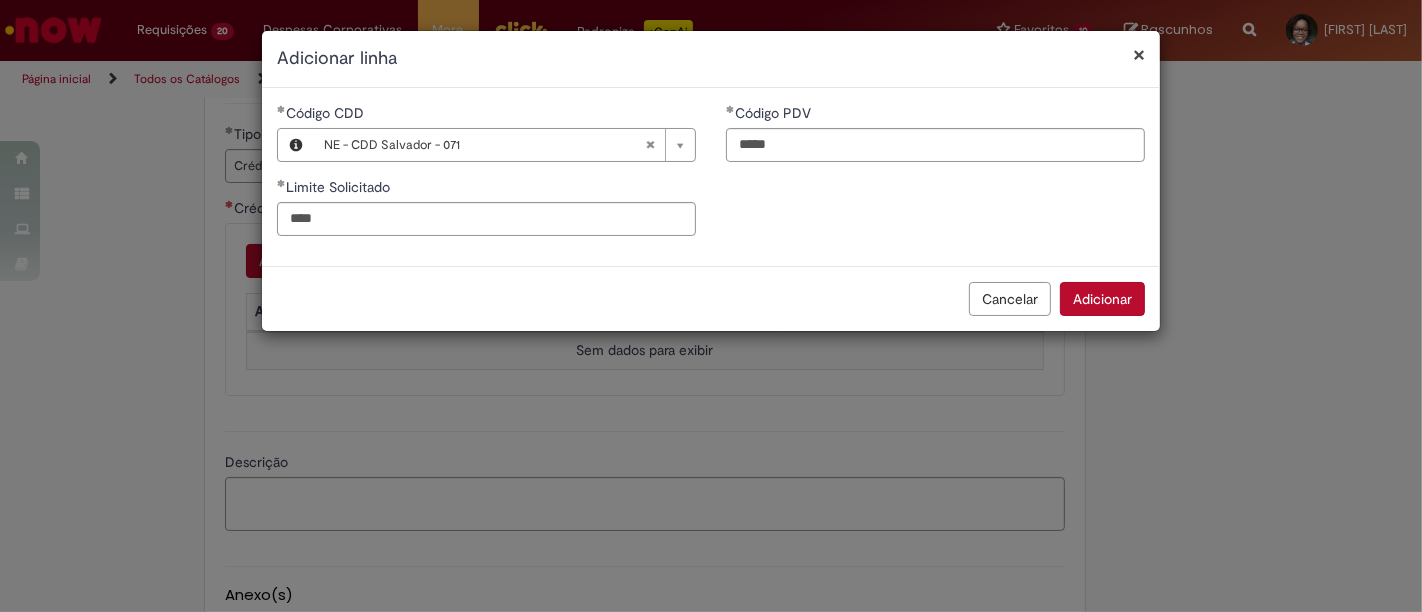 type on "********" 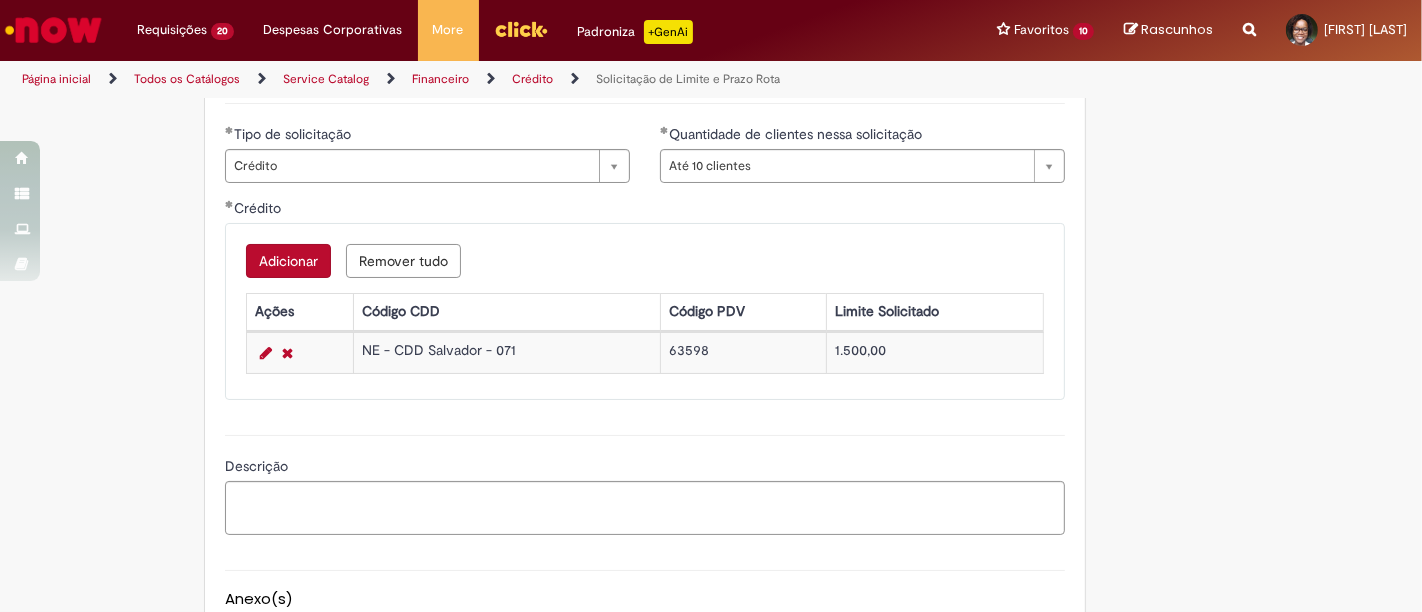 click on "Adicionar" at bounding box center (288, 261) 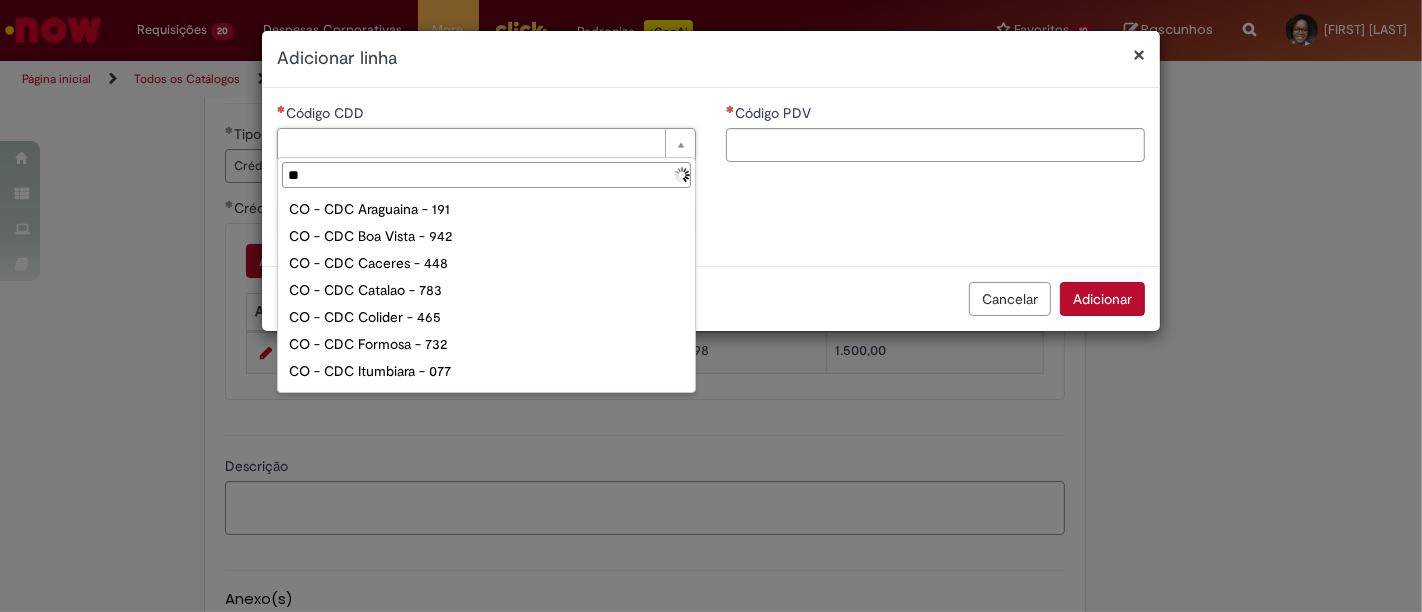 type on "***" 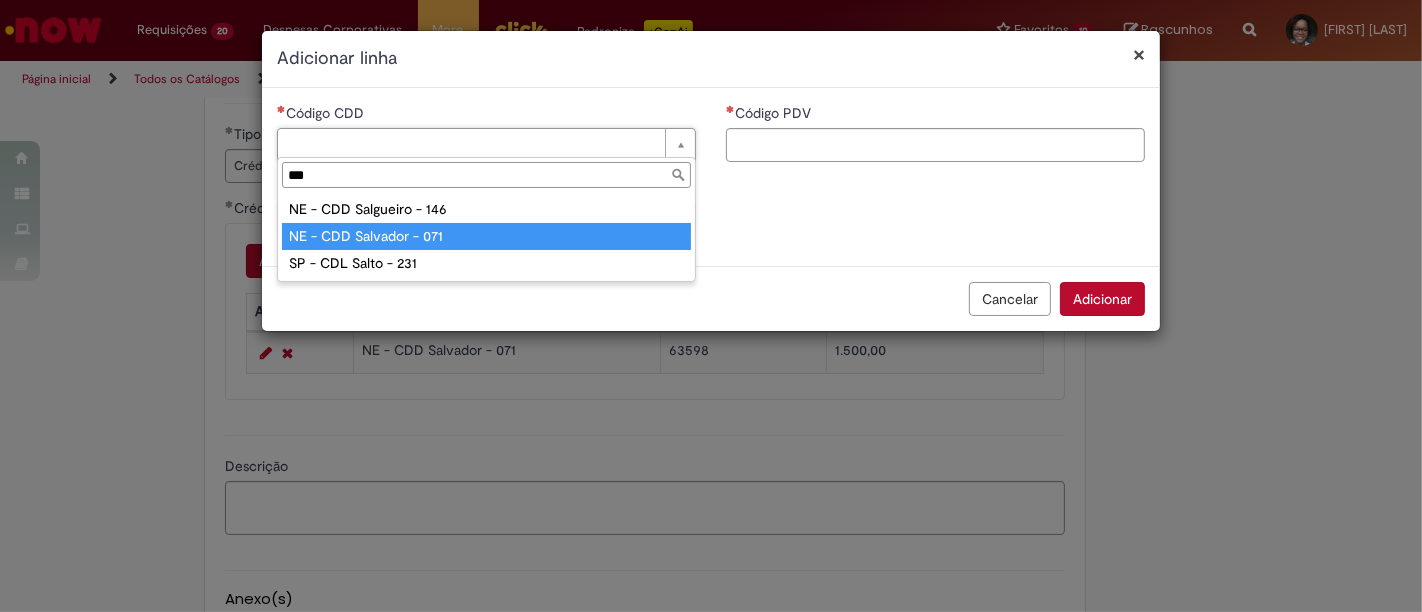 type on "**********" 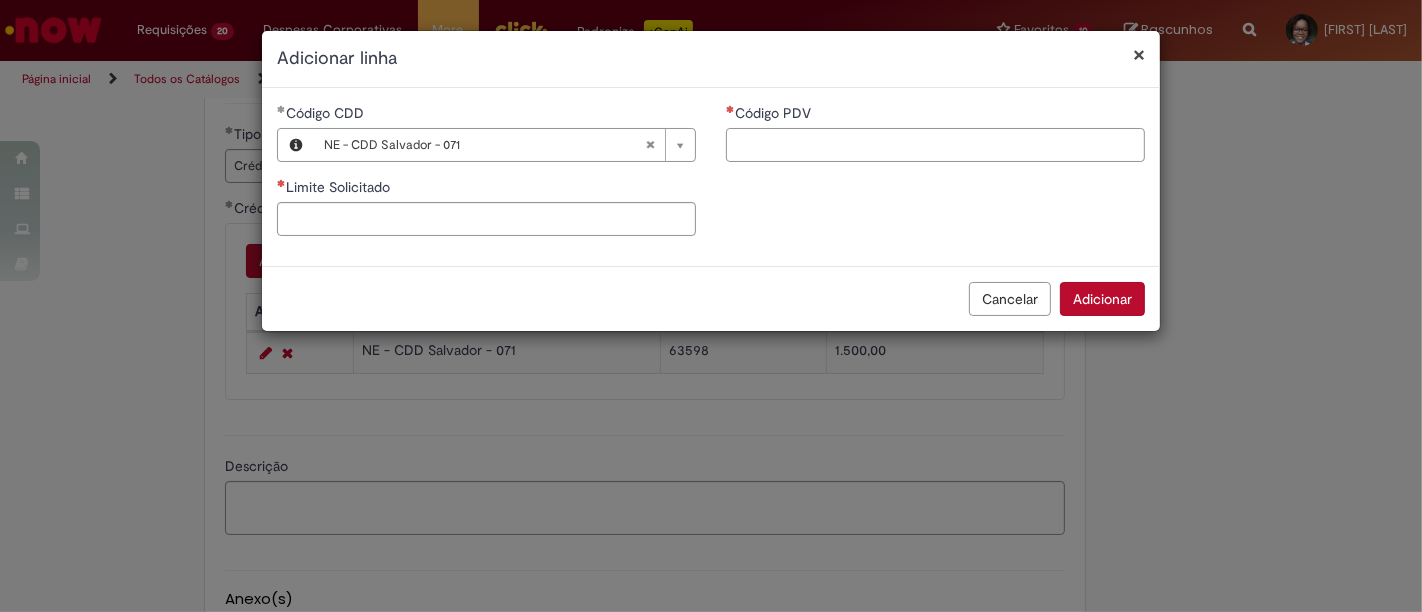 click on "Código PDV" at bounding box center [935, 145] 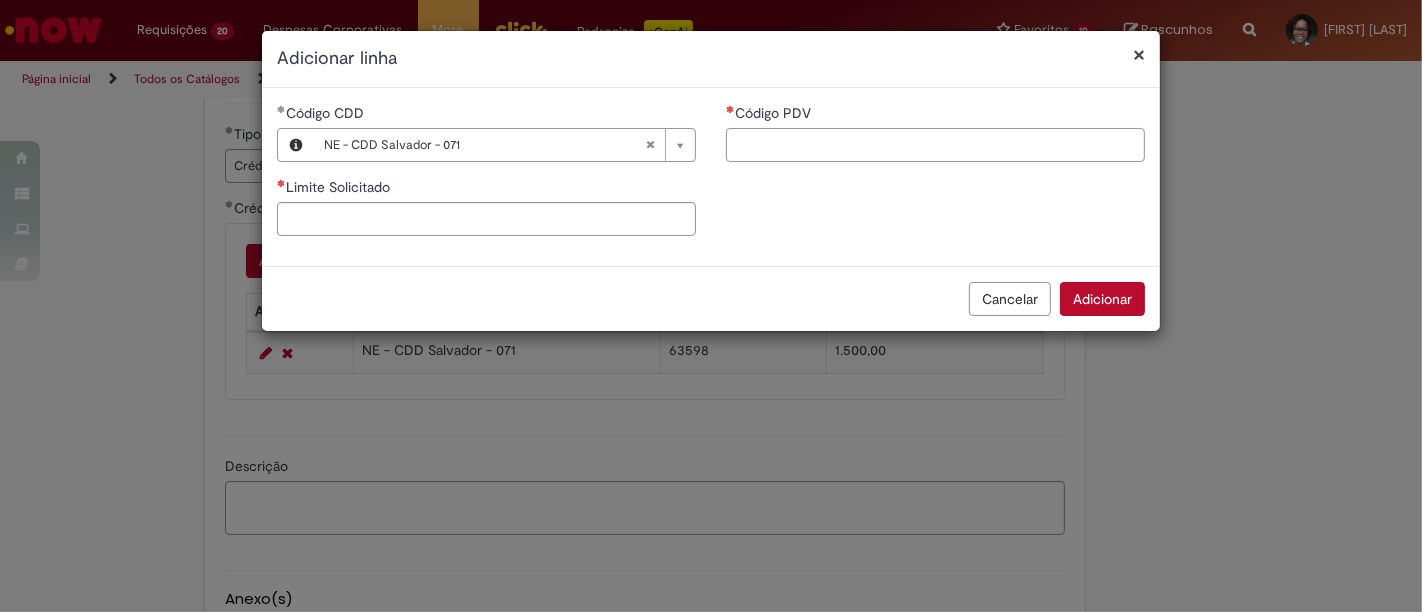 paste on "*****" 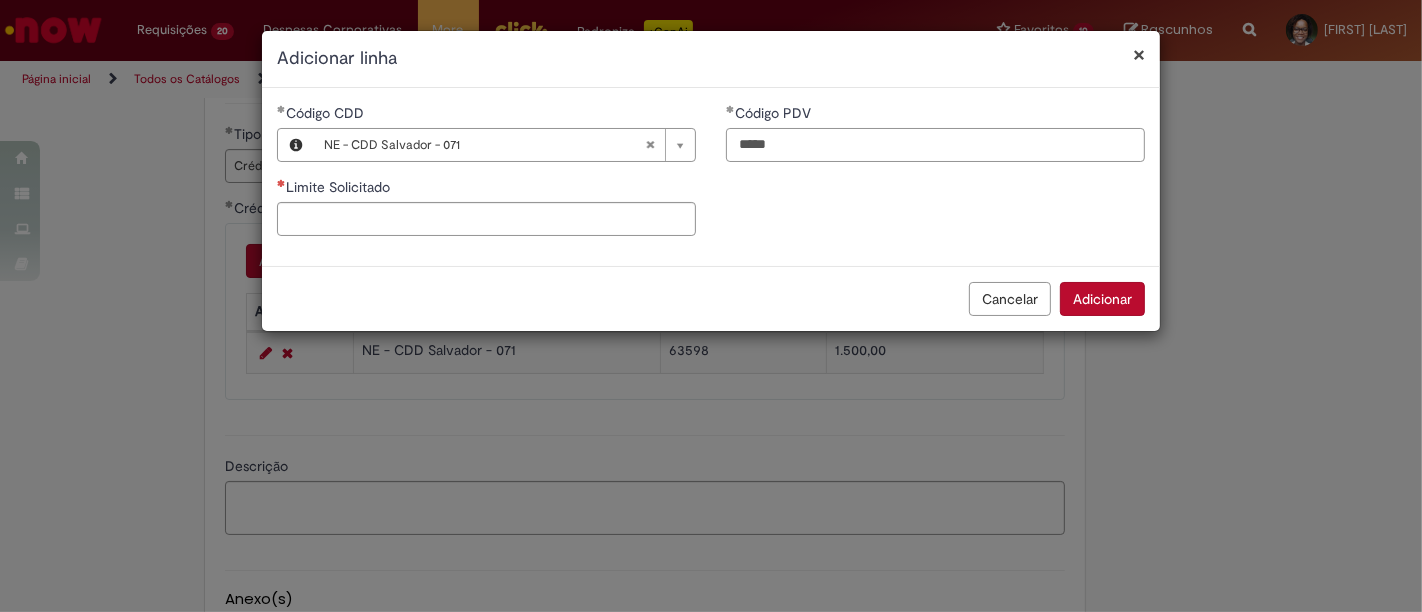 type on "*****" 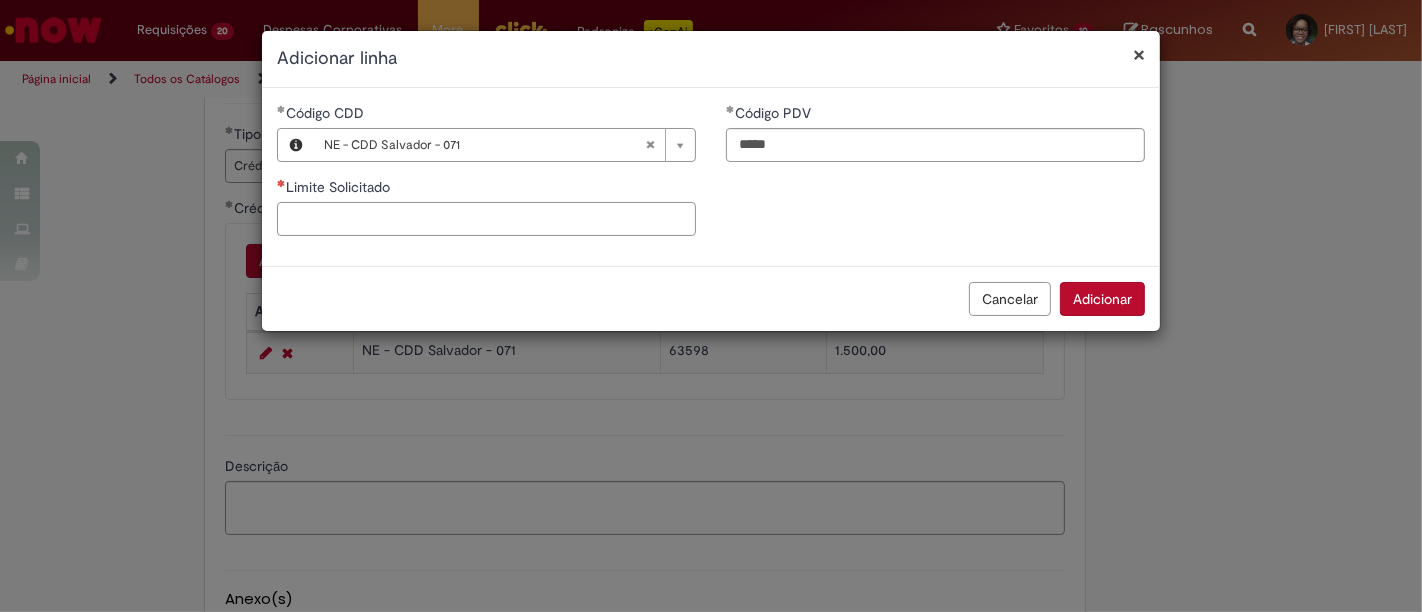 click on "Limite Solicitado" at bounding box center [486, 219] 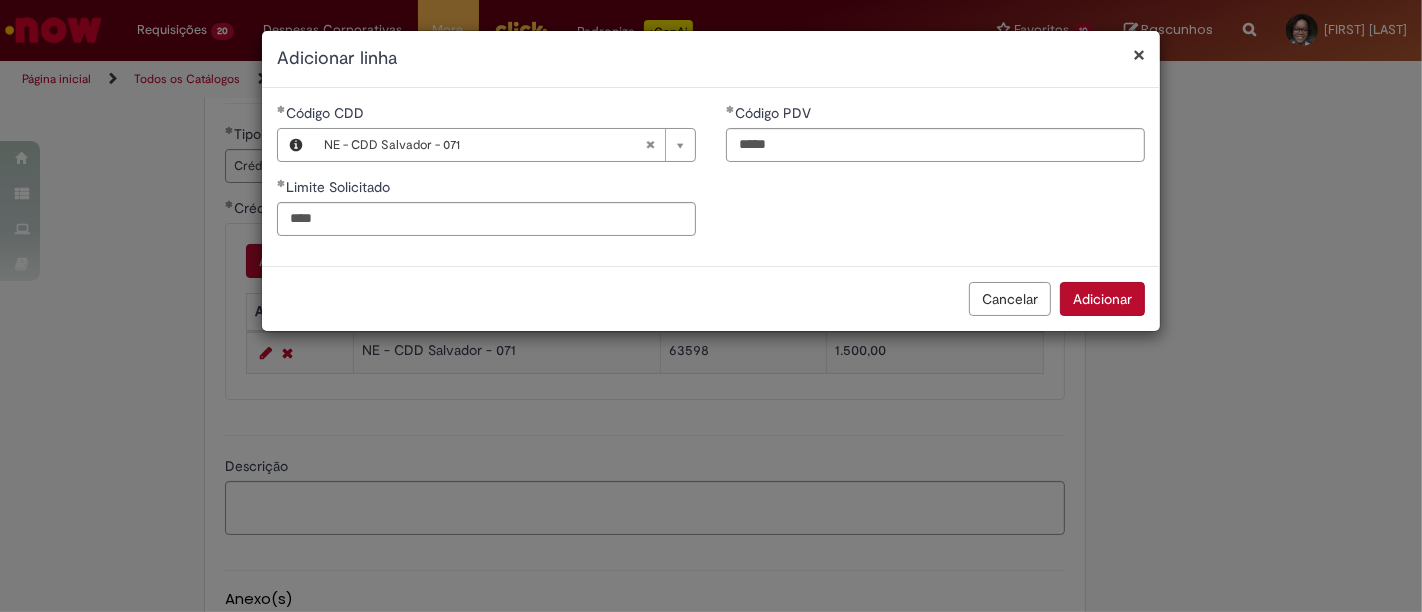 type on "********" 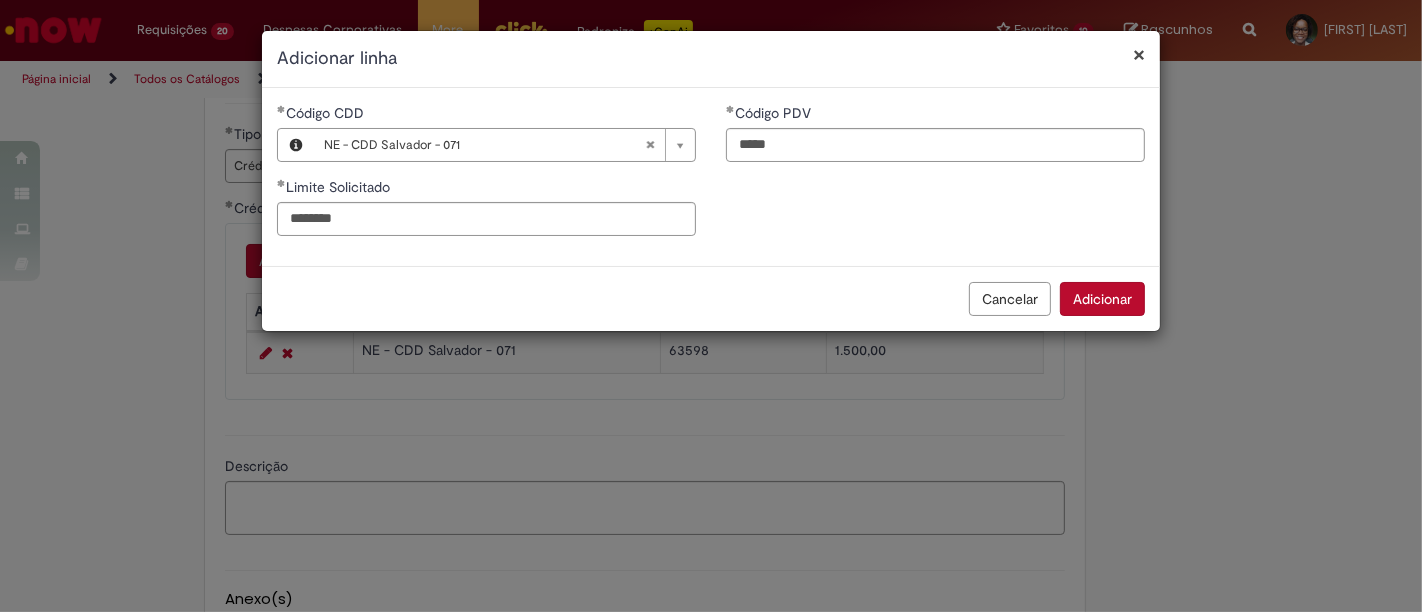 click on "Adicionar" at bounding box center [1102, 299] 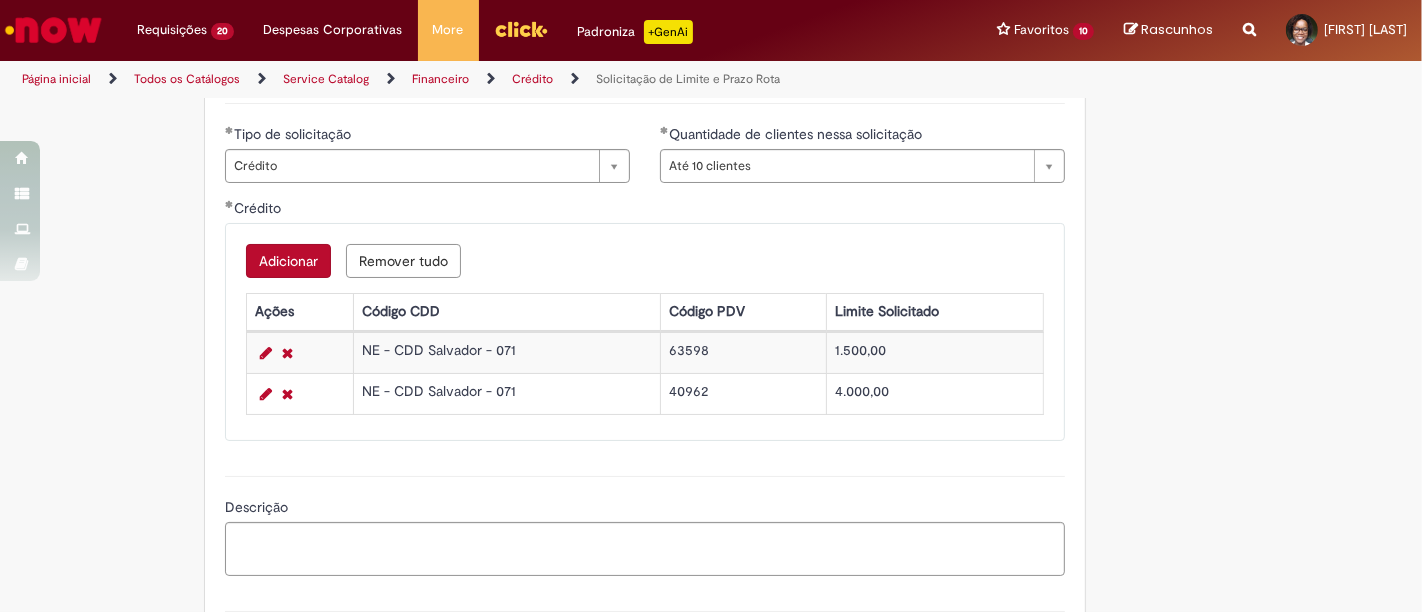 type 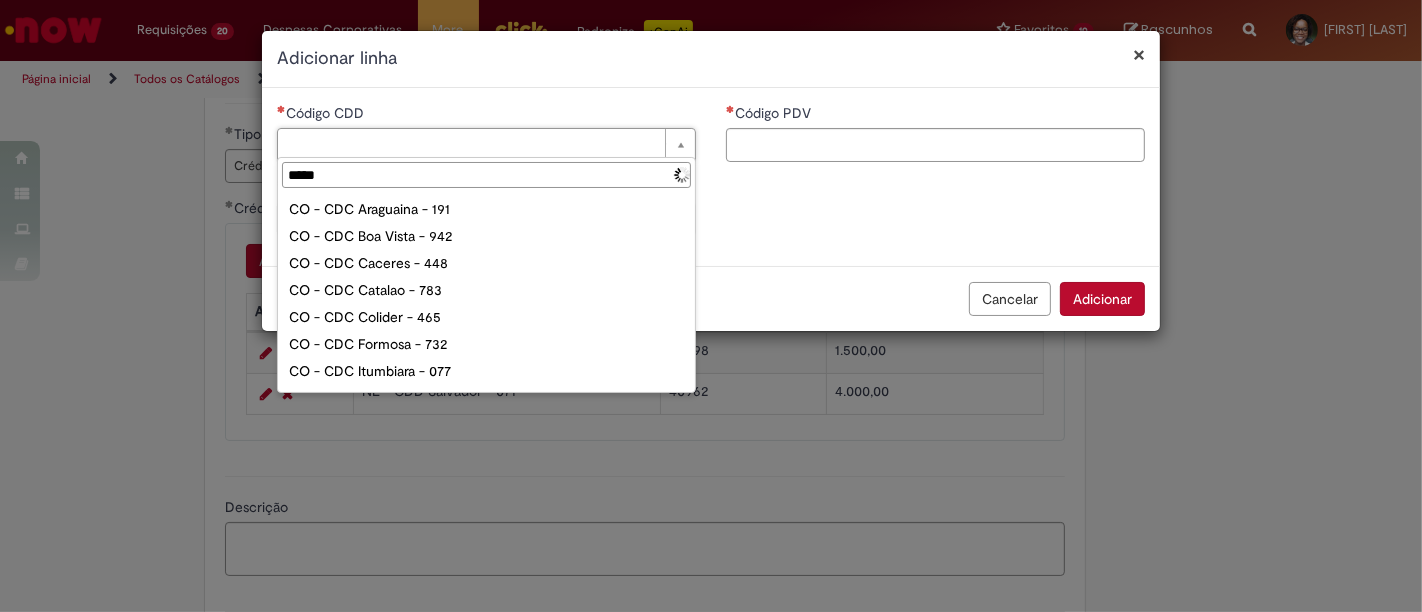 type on "******" 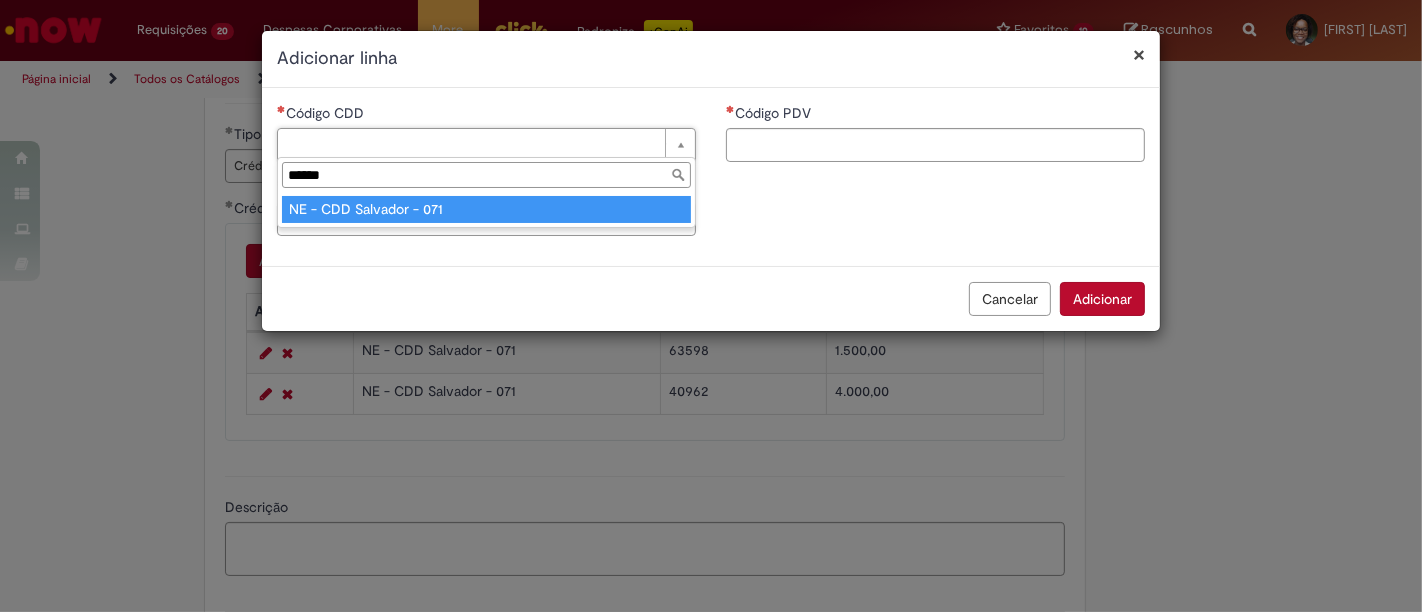 type on "**********" 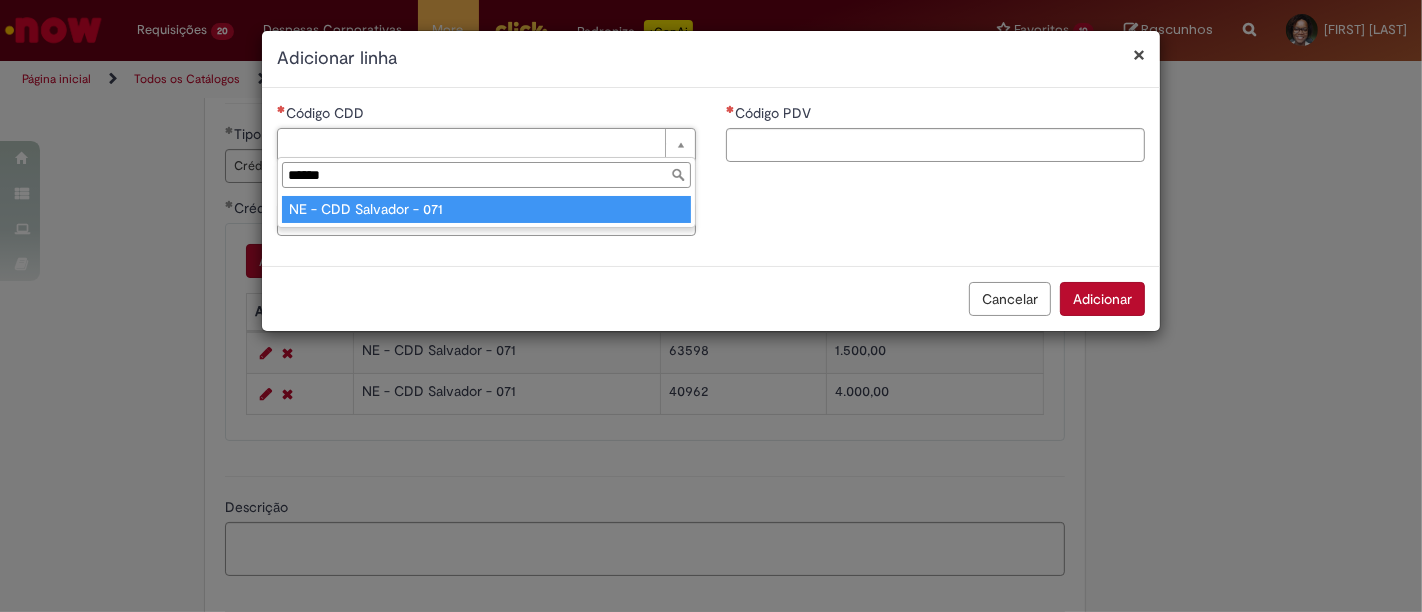 type on "**********" 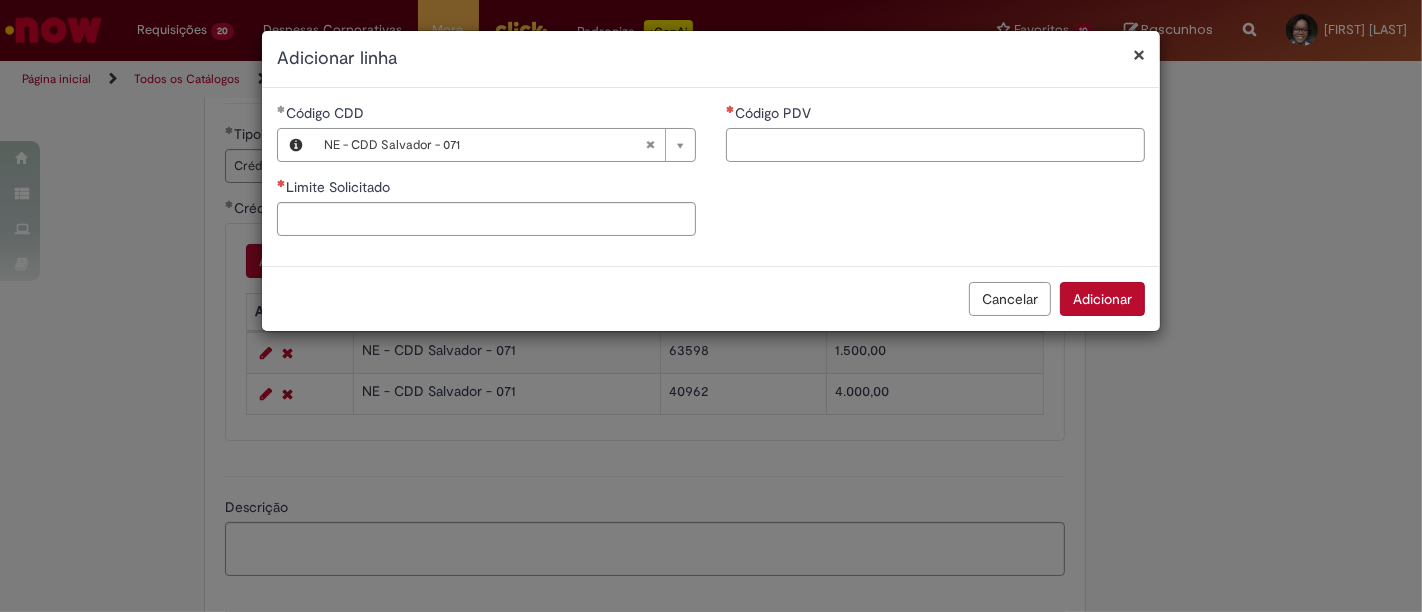 click on "Código PDV" at bounding box center (935, 145) 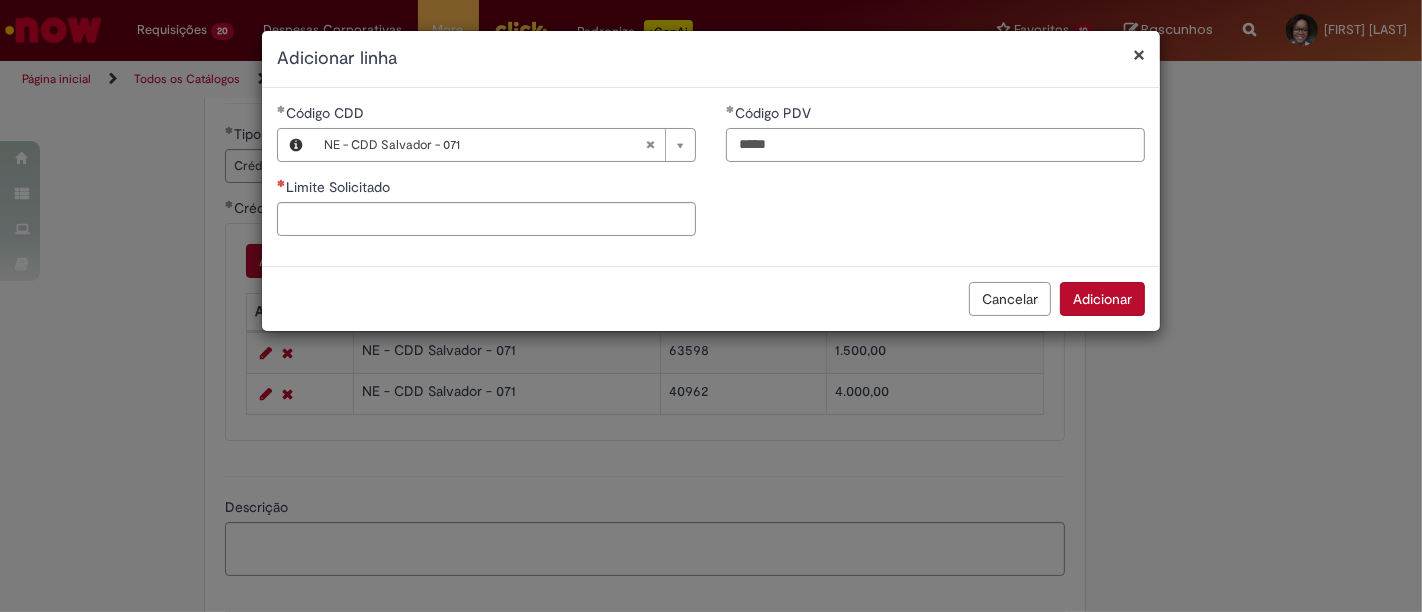 type on "*****" 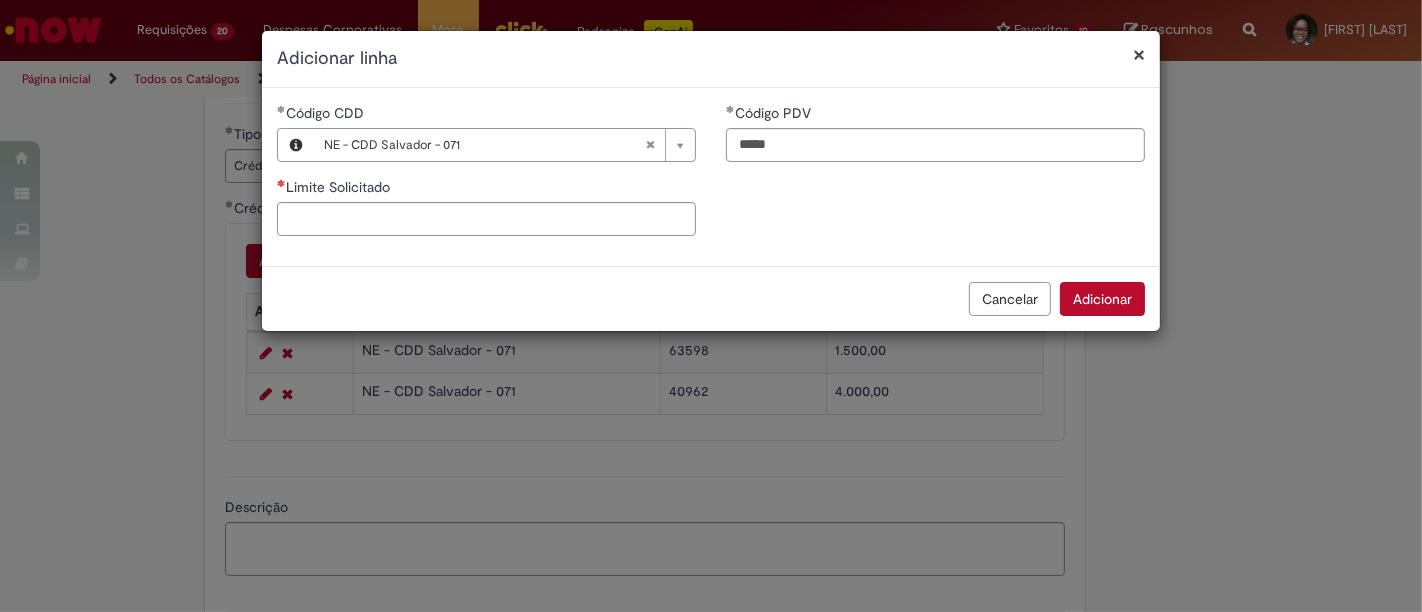 type 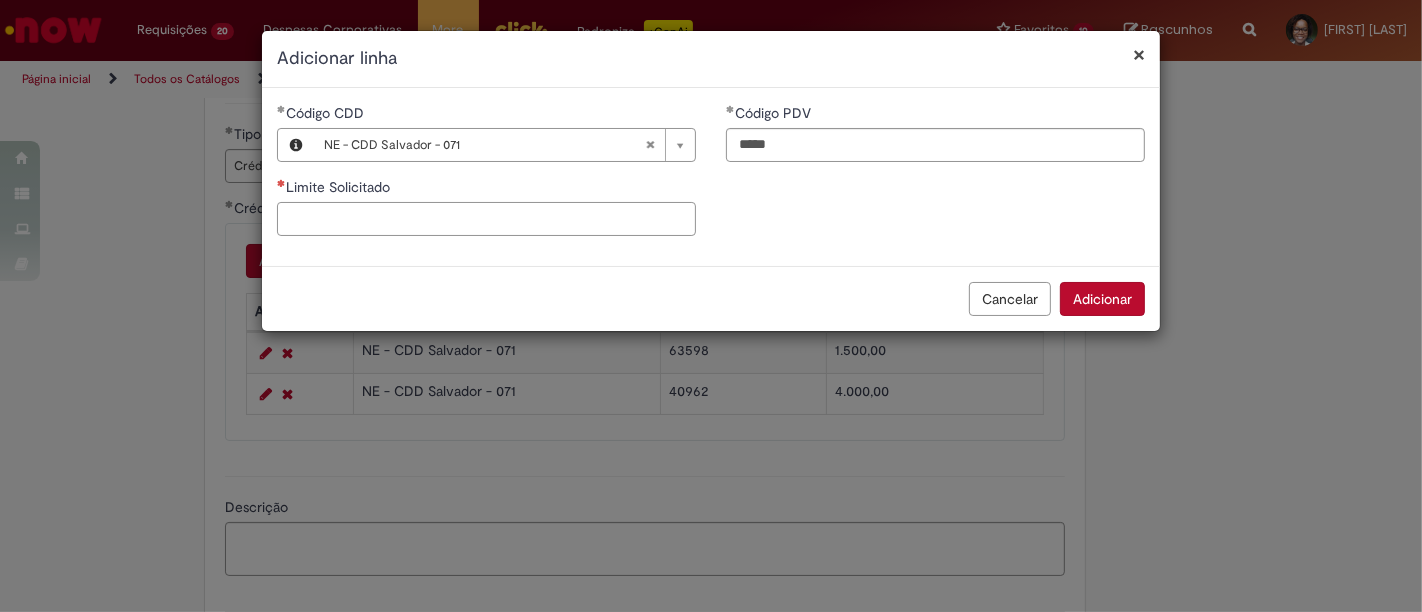 click on "Limite Solicitado" at bounding box center [486, 219] 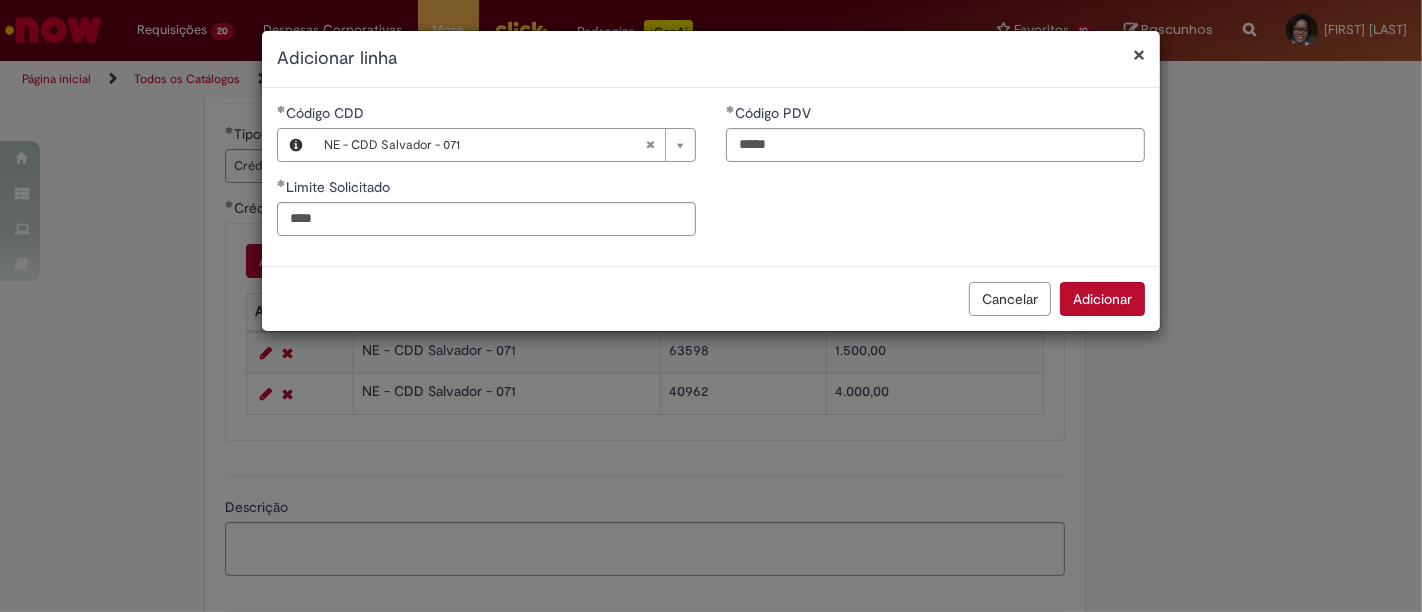 type on "********" 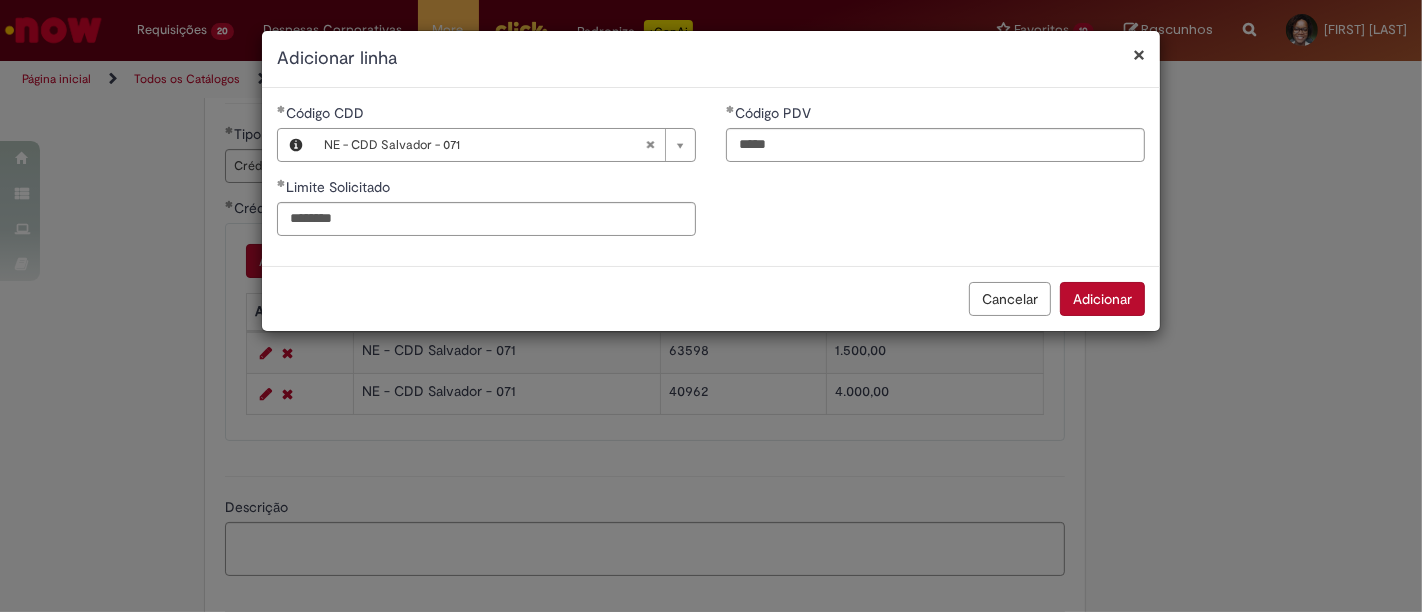 click on "Adicionar" at bounding box center [1102, 299] 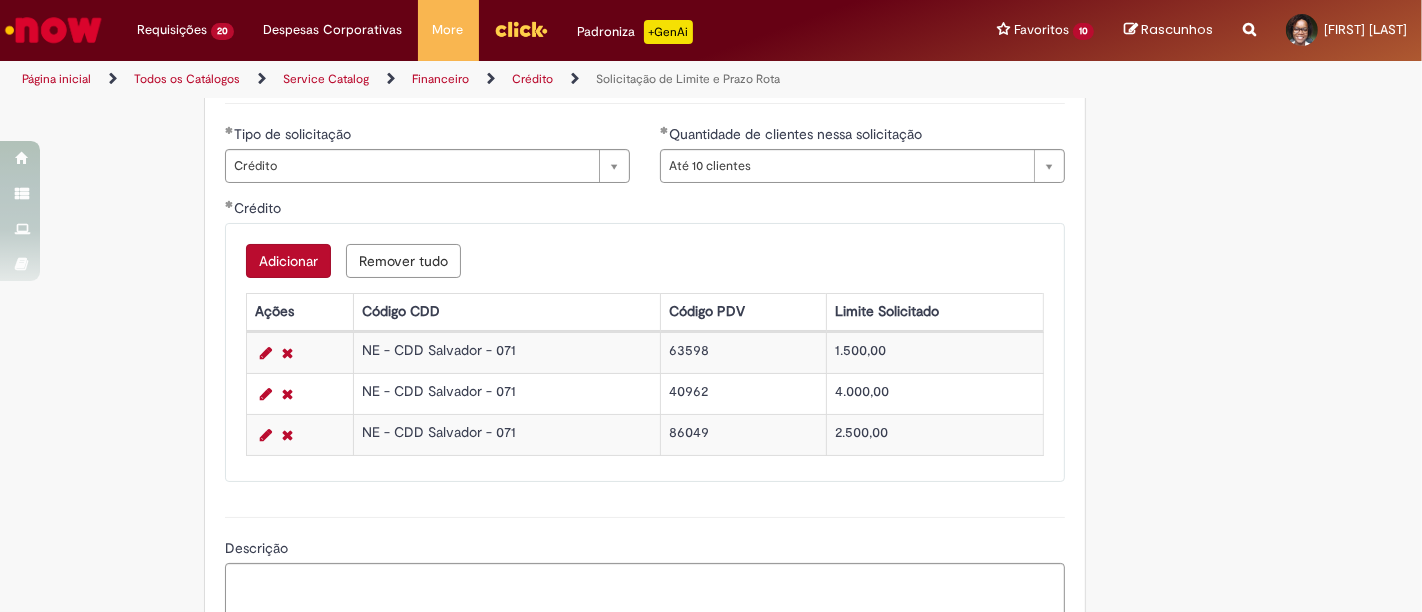 click on "Adicionar" at bounding box center (288, 261) 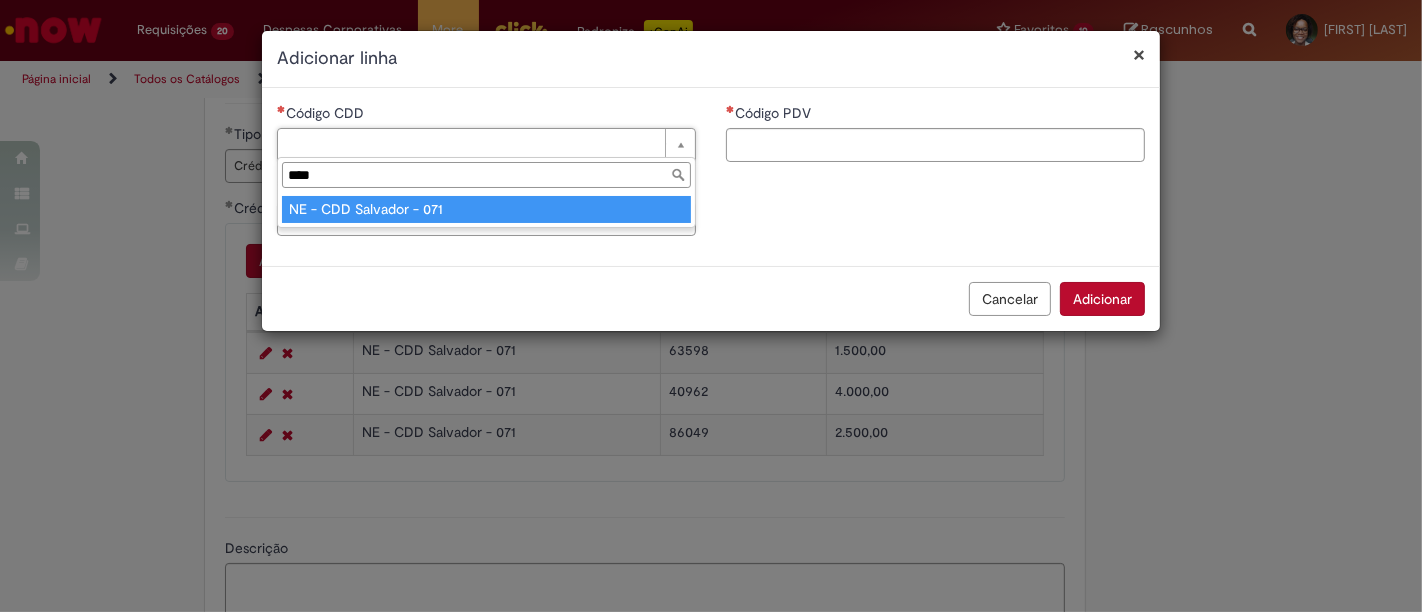 type on "****" 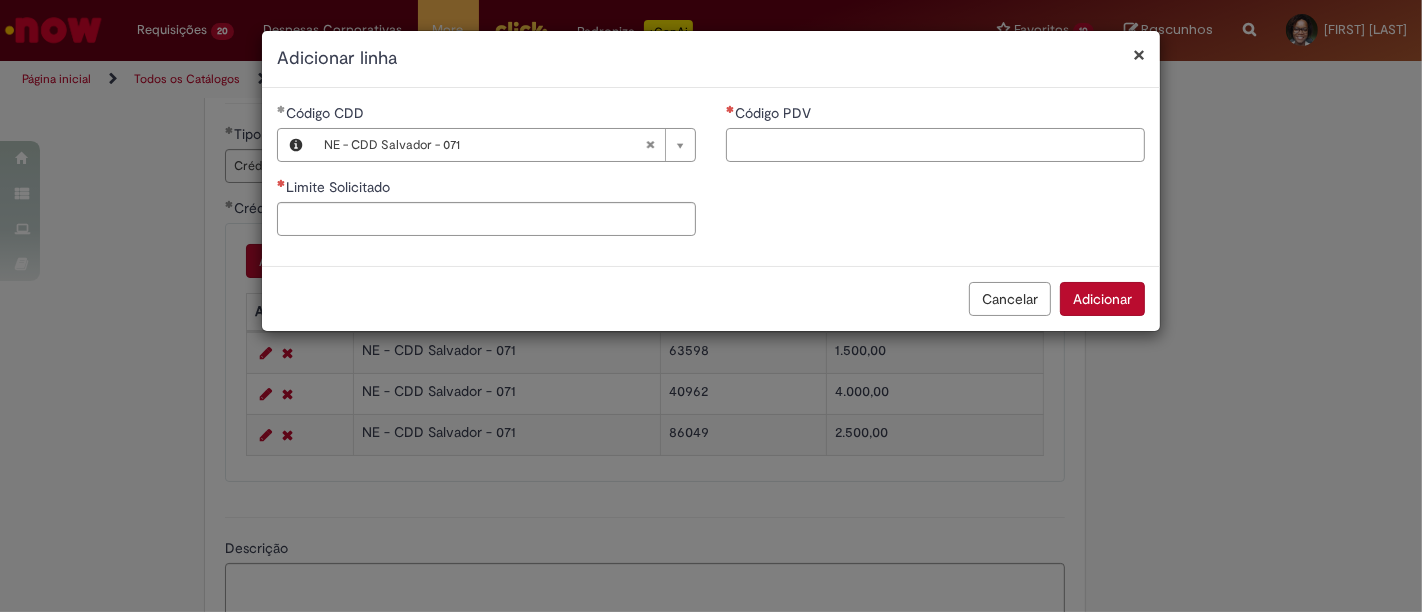 click on "Código PDV" at bounding box center (935, 145) 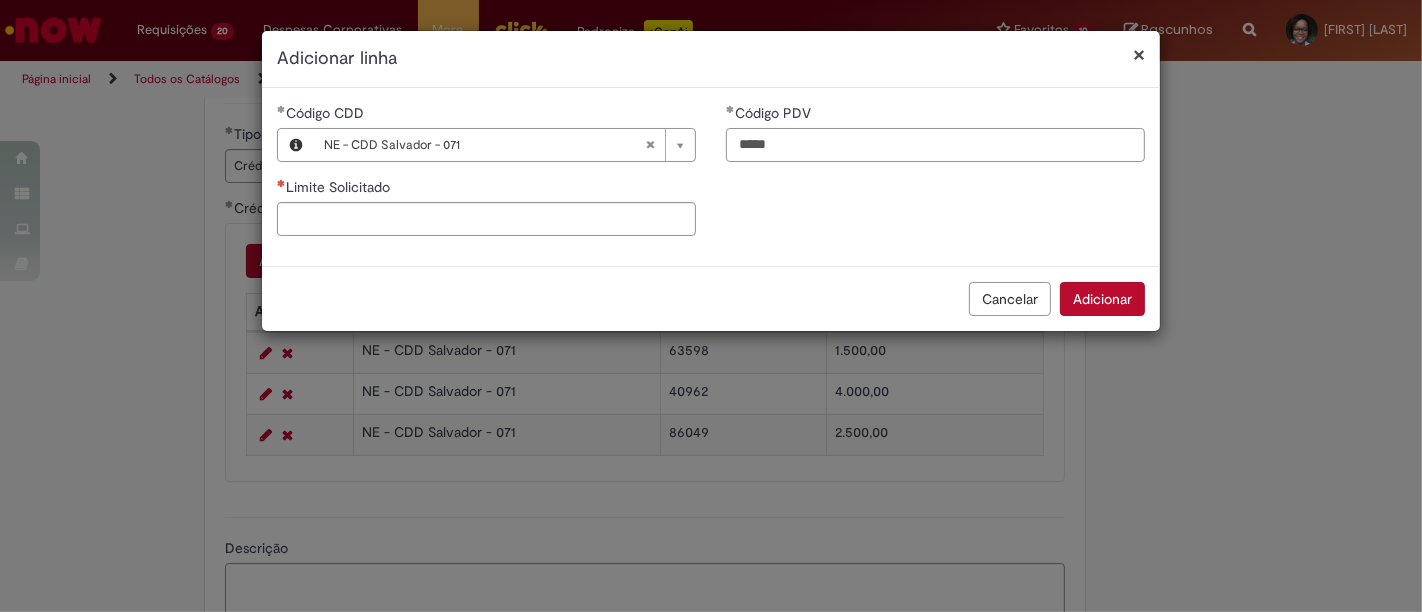 type on "*****" 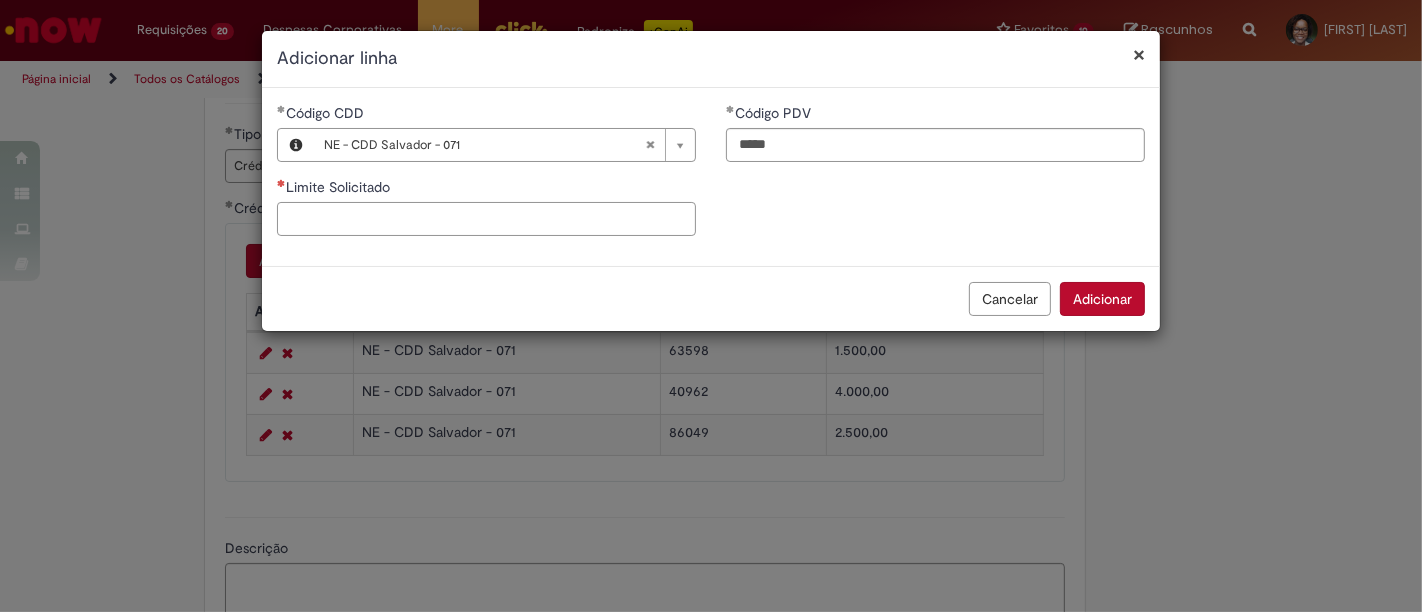 click on "Limite Solicitado" at bounding box center [486, 219] 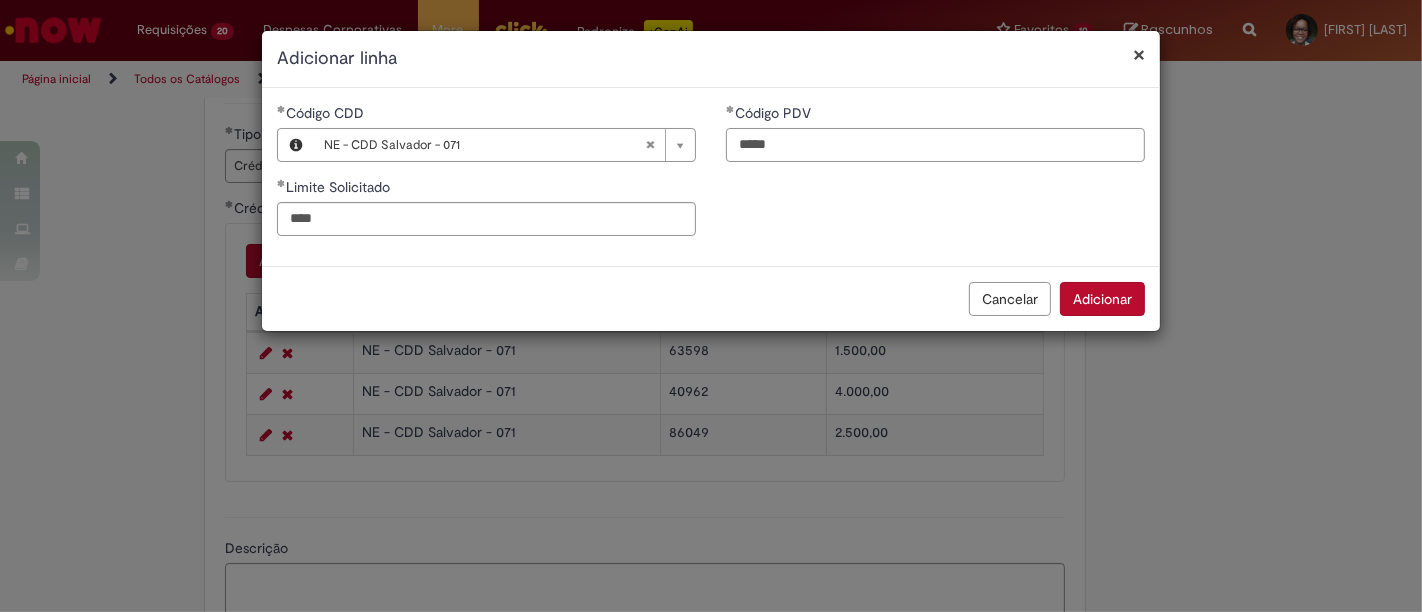 type on "********" 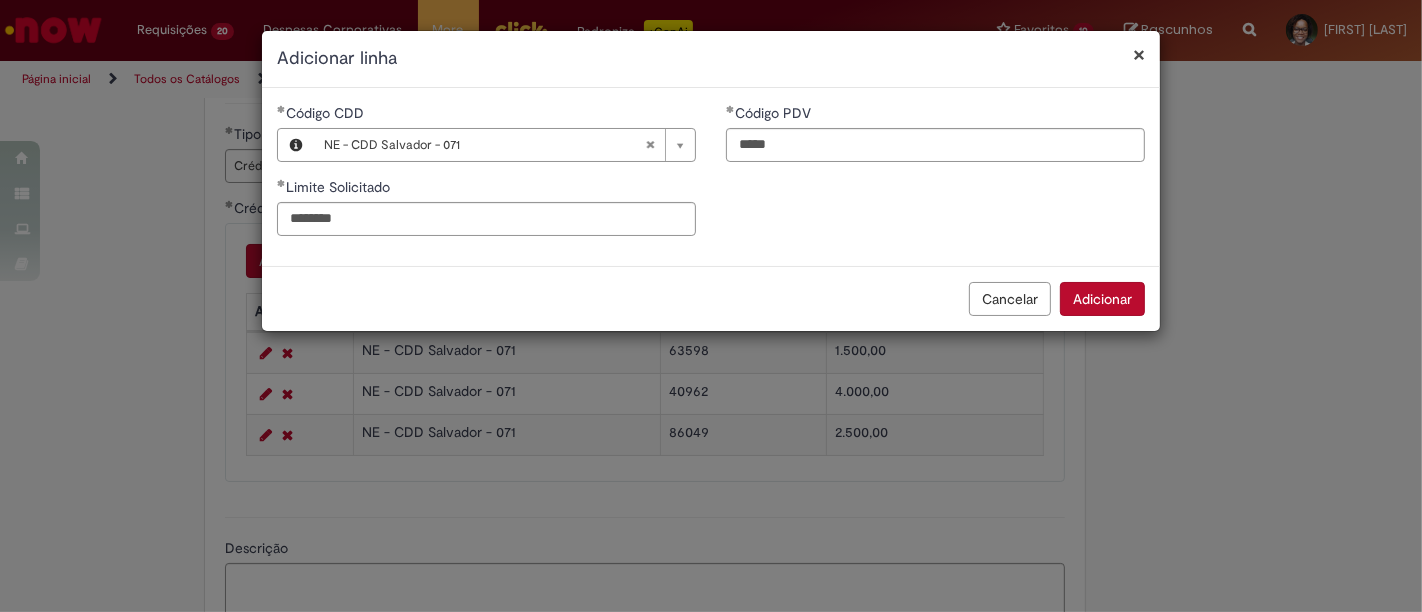 click on "Adicionar" at bounding box center (1102, 299) 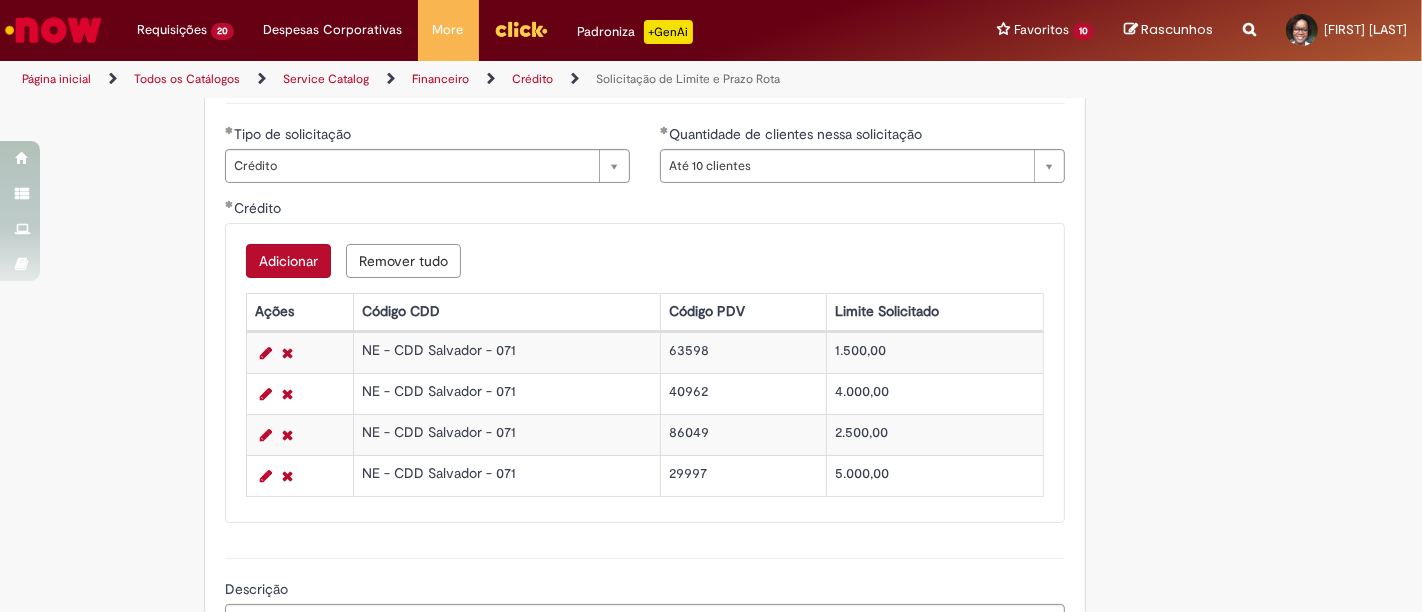 click on "Adicionar" at bounding box center (288, 261) 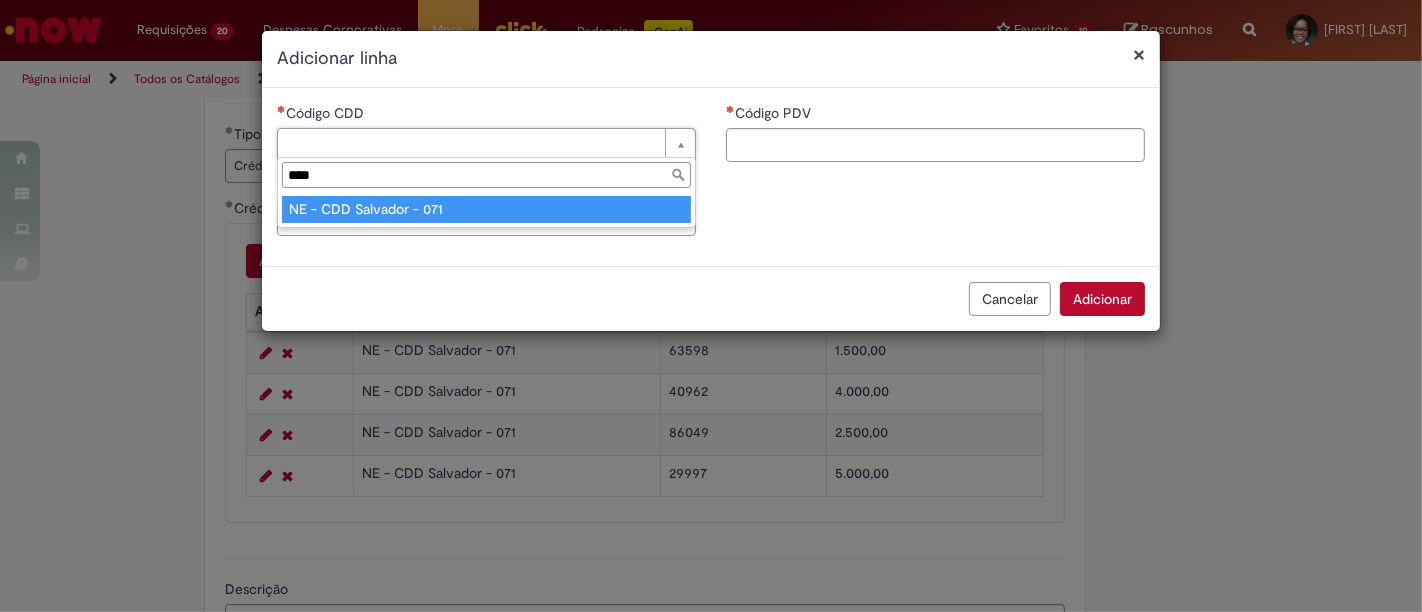 type on "****" 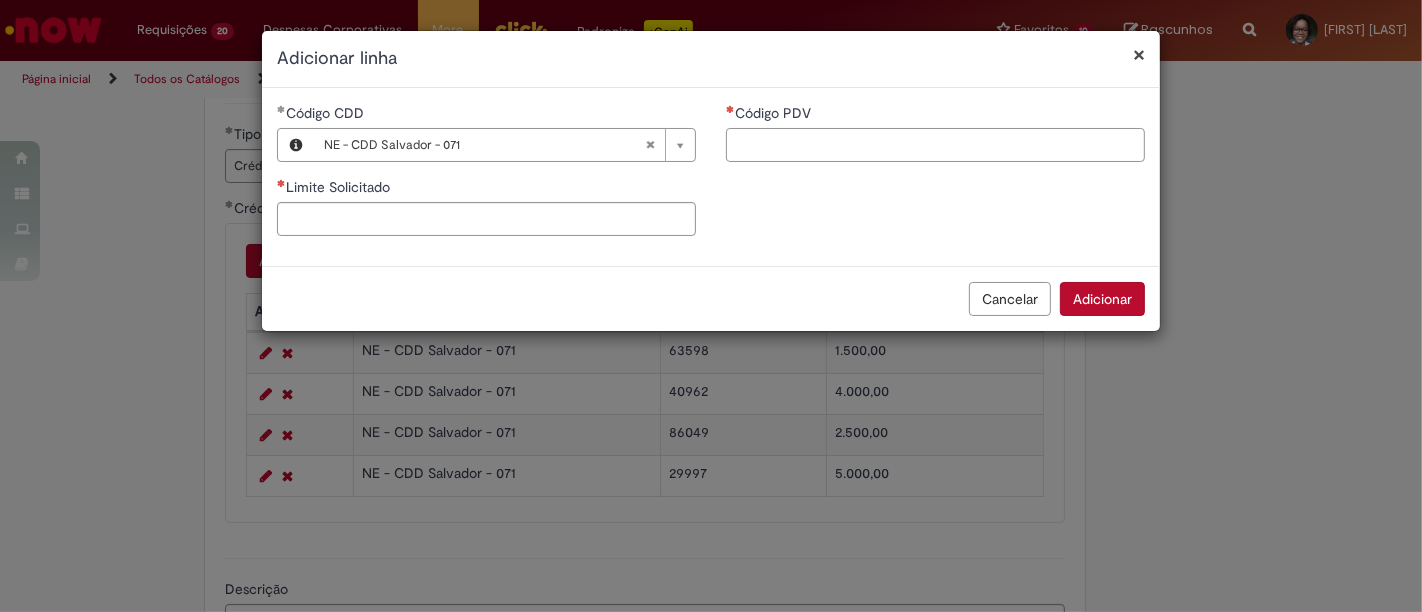 click on "Código PDV" at bounding box center (935, 145) 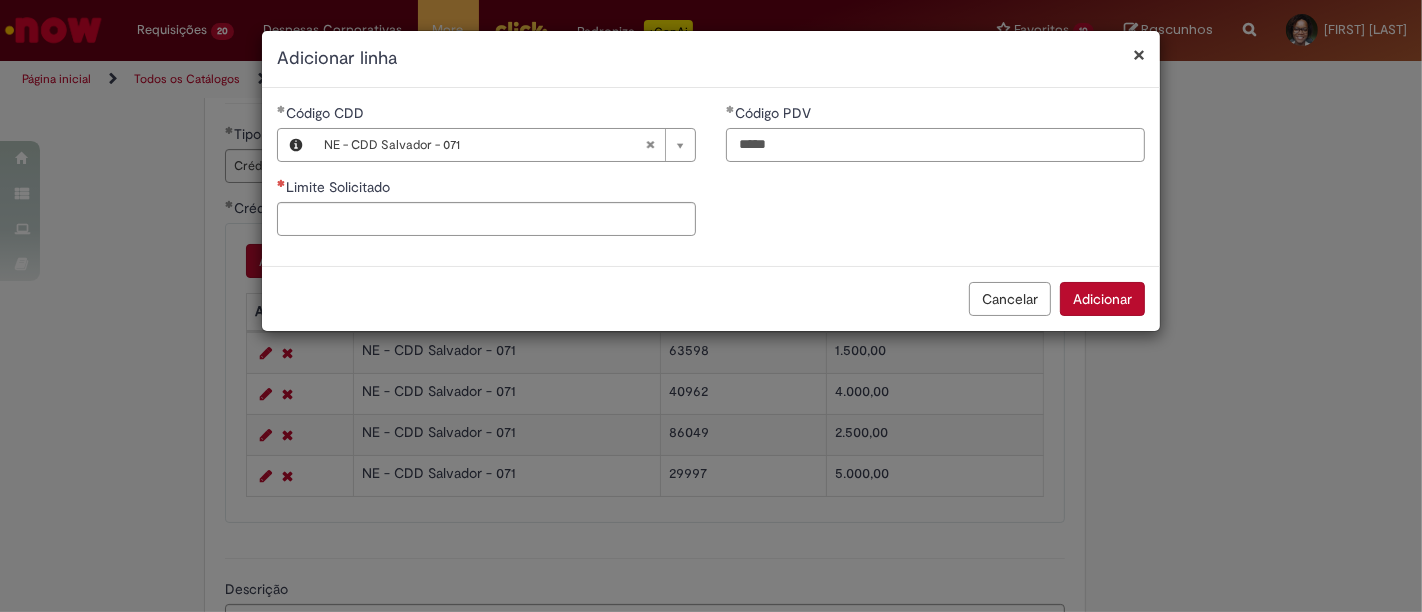 type on "*****" 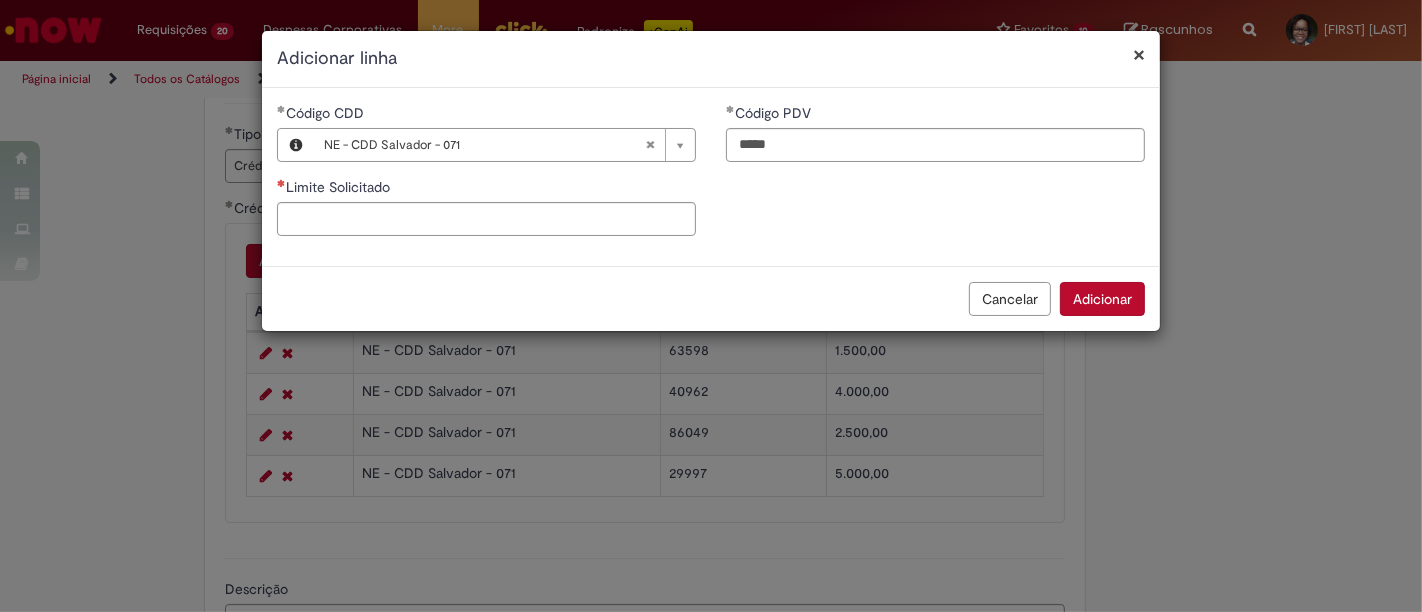 drag, startPoint x: 580, startPoint y: 198, endPoint x: 573, endPoint y: 207, distance: 11.401754 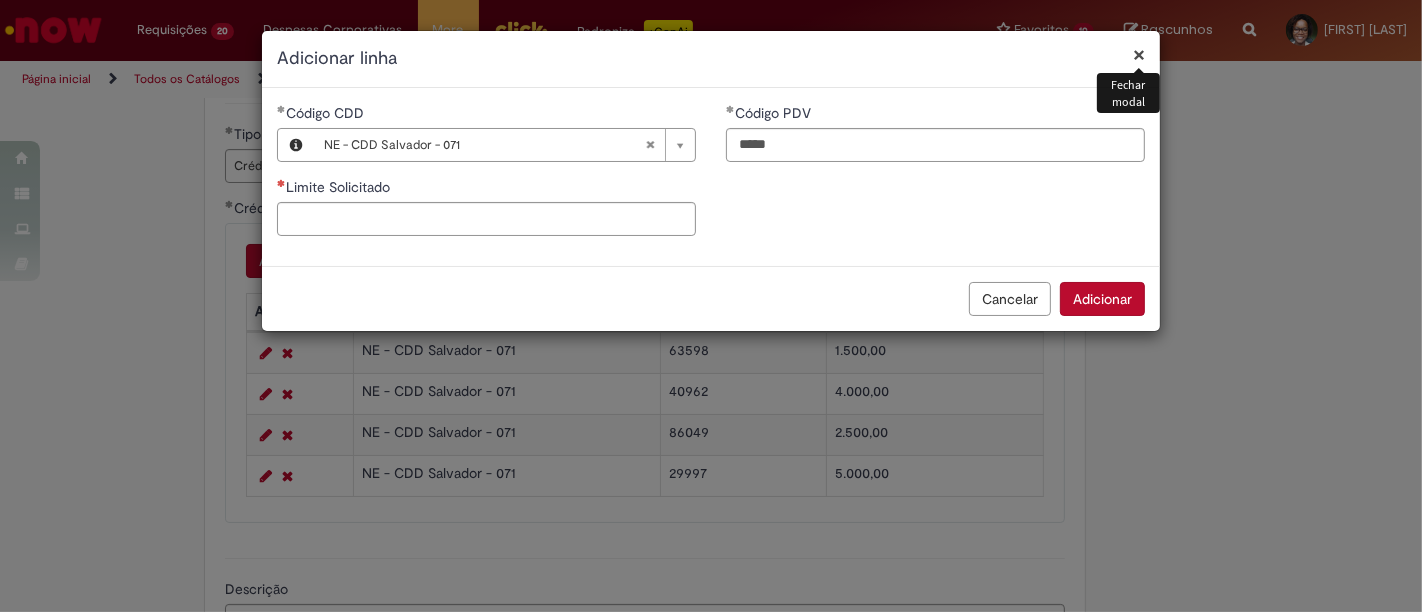 click on "×" at bounding box center (1139, 54) 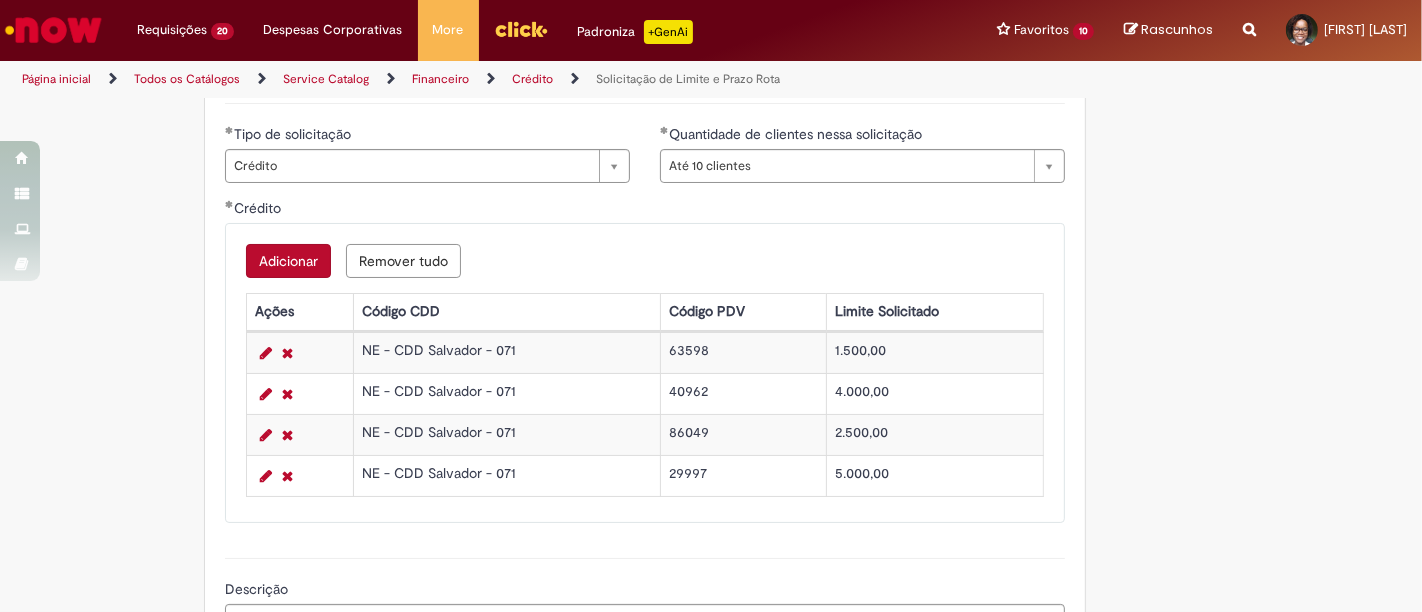 click on "Adicionar" at bounding box center (288, 261) 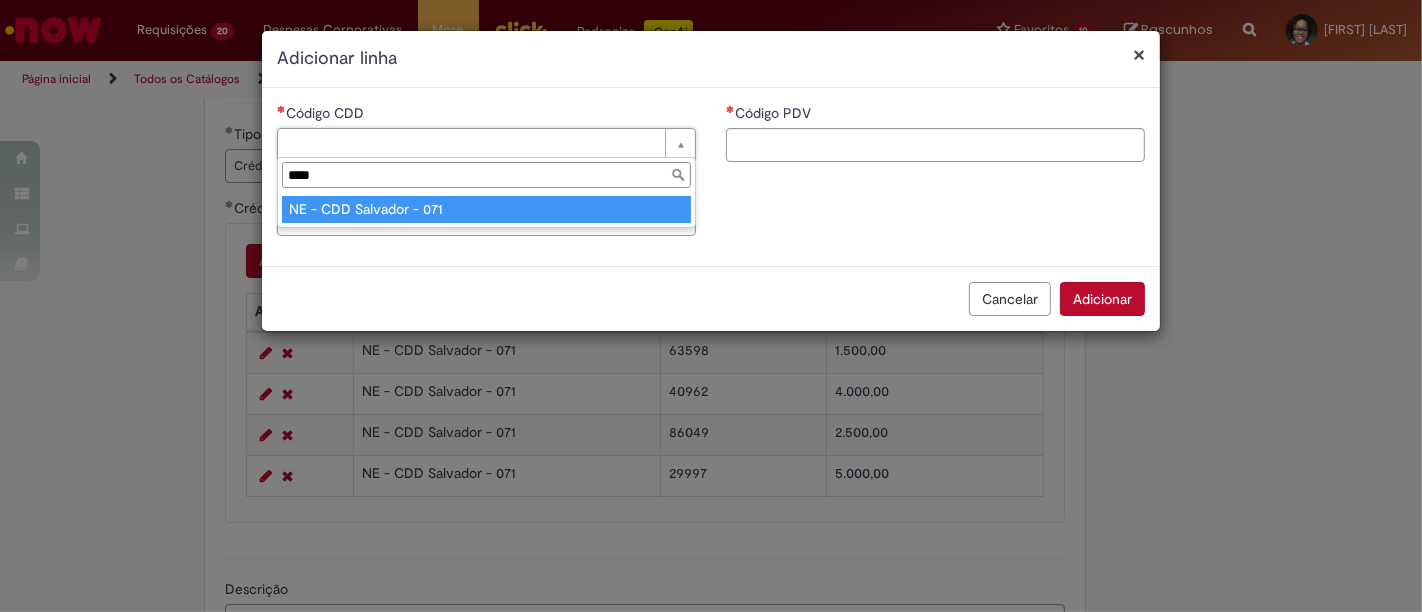 type on "****" 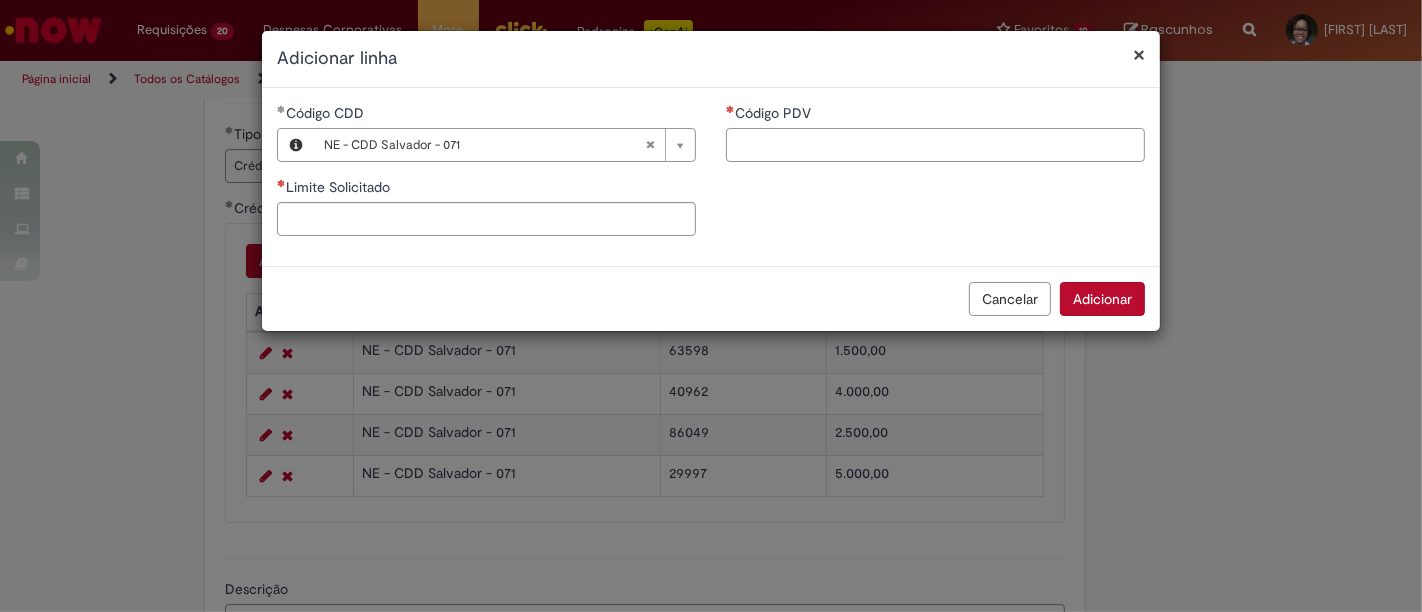 click on "Código PDV" at bounding box center (935, 145) 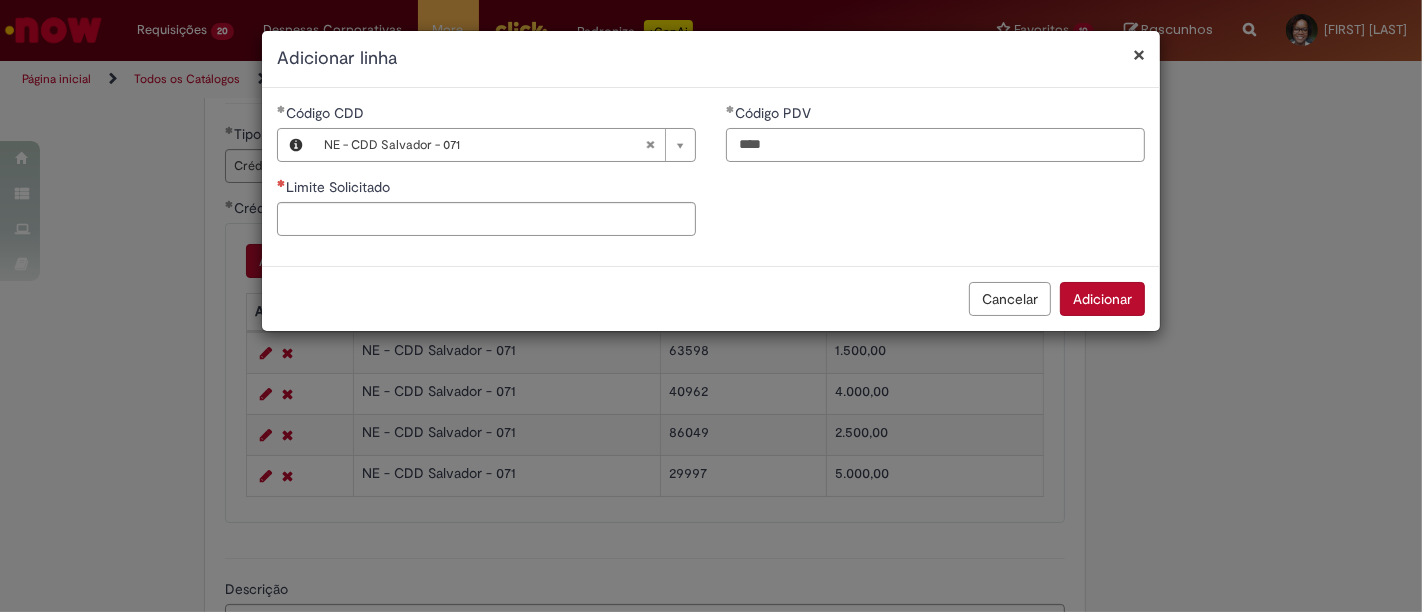 type on "****" 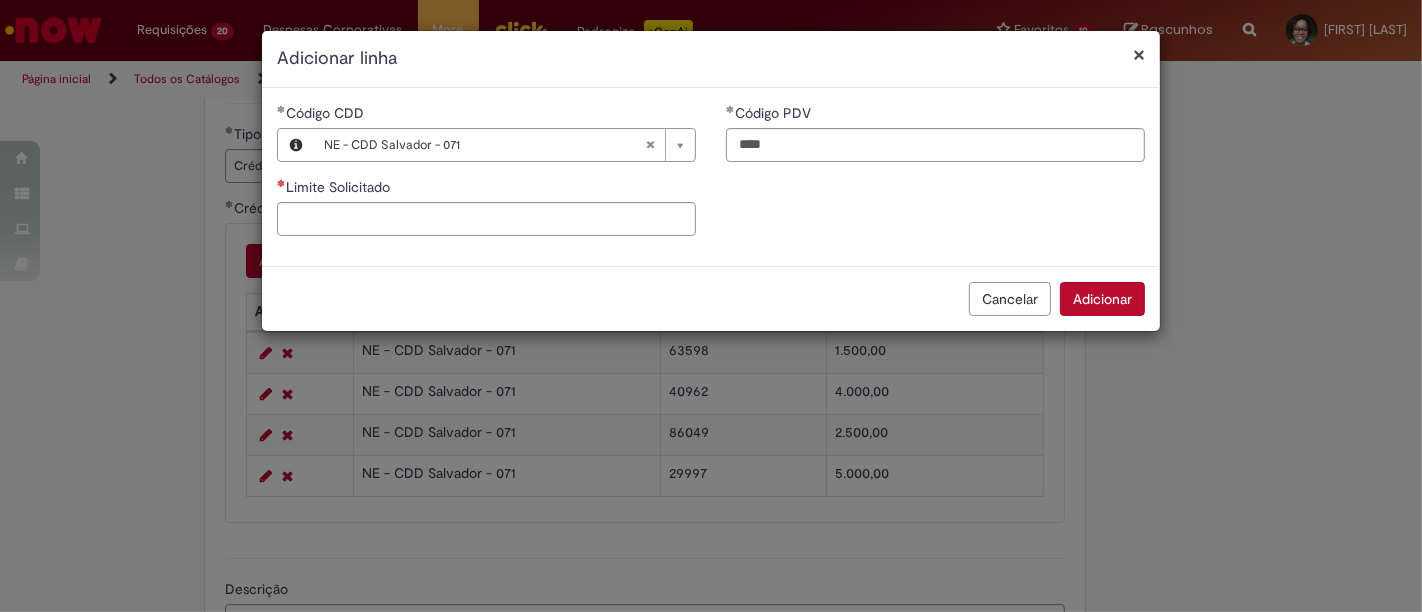 type 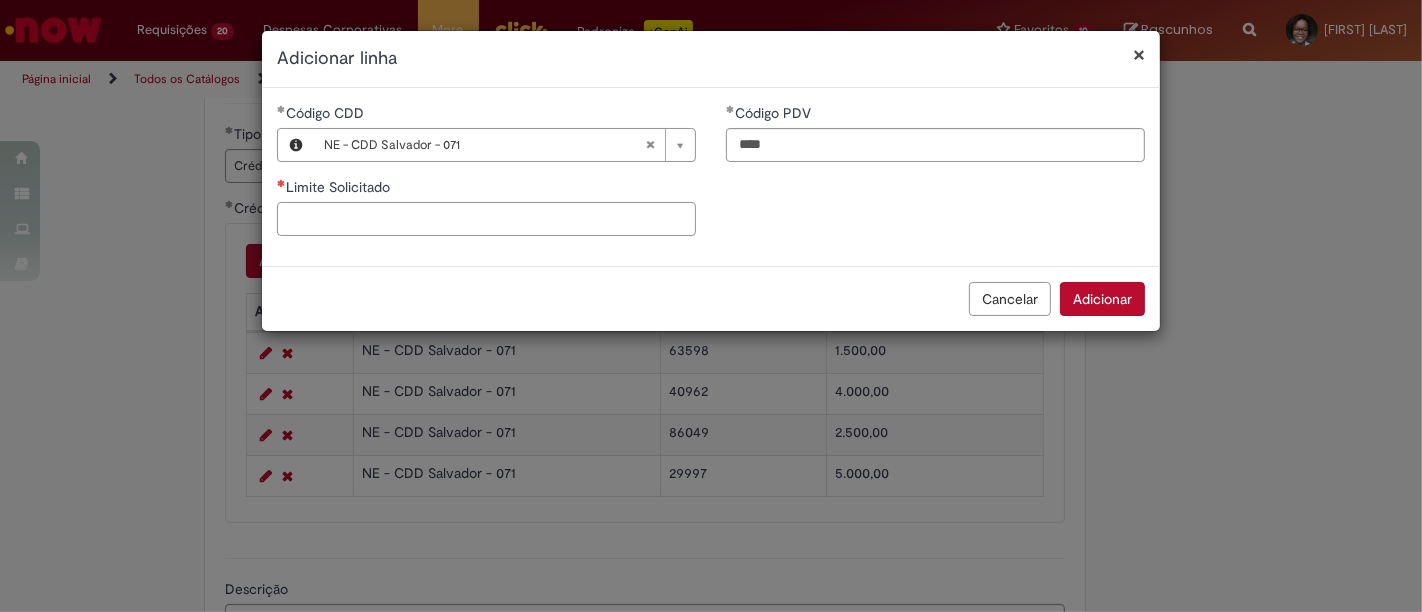 click on "Limite Solicitado" at bounding box center [486, 219] 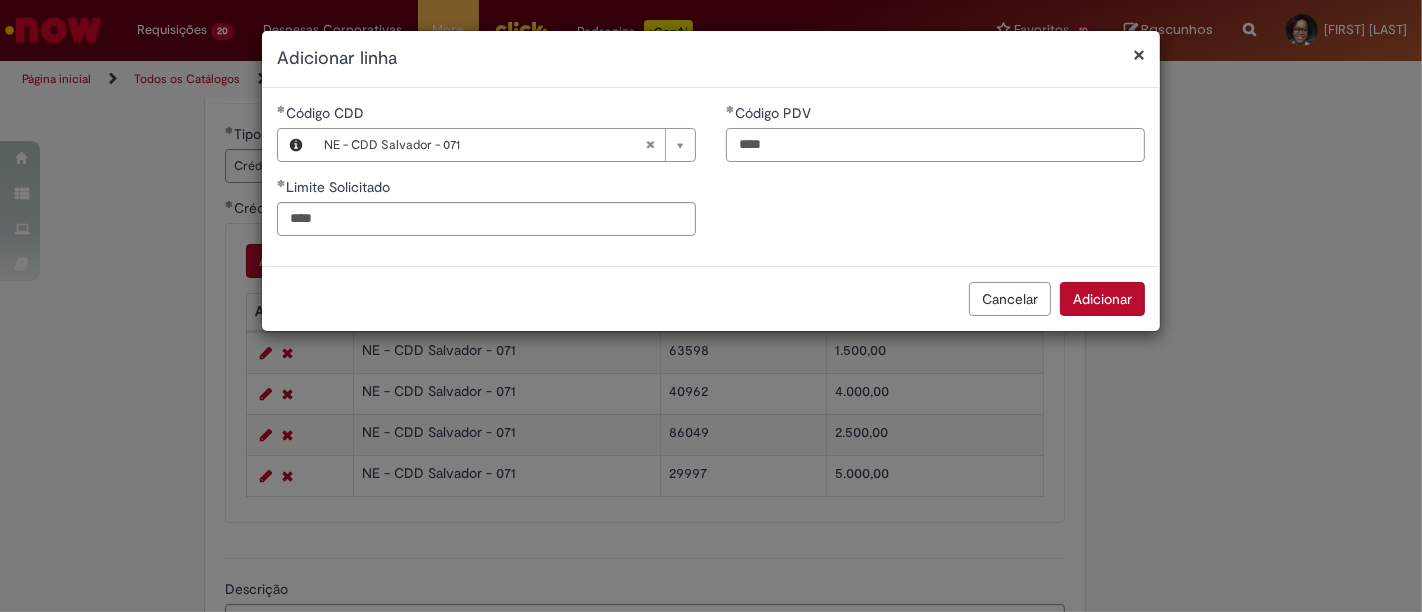 type on "********" 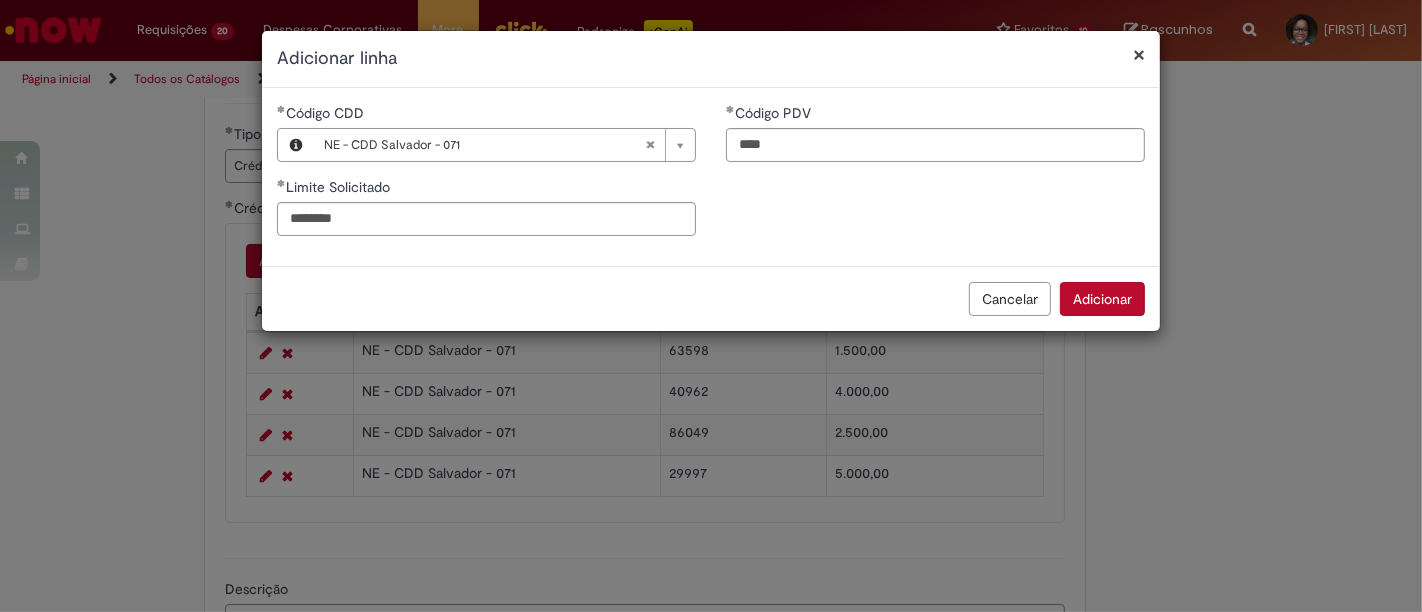 click on "Adicionar" at bounding box center (1102, 299) 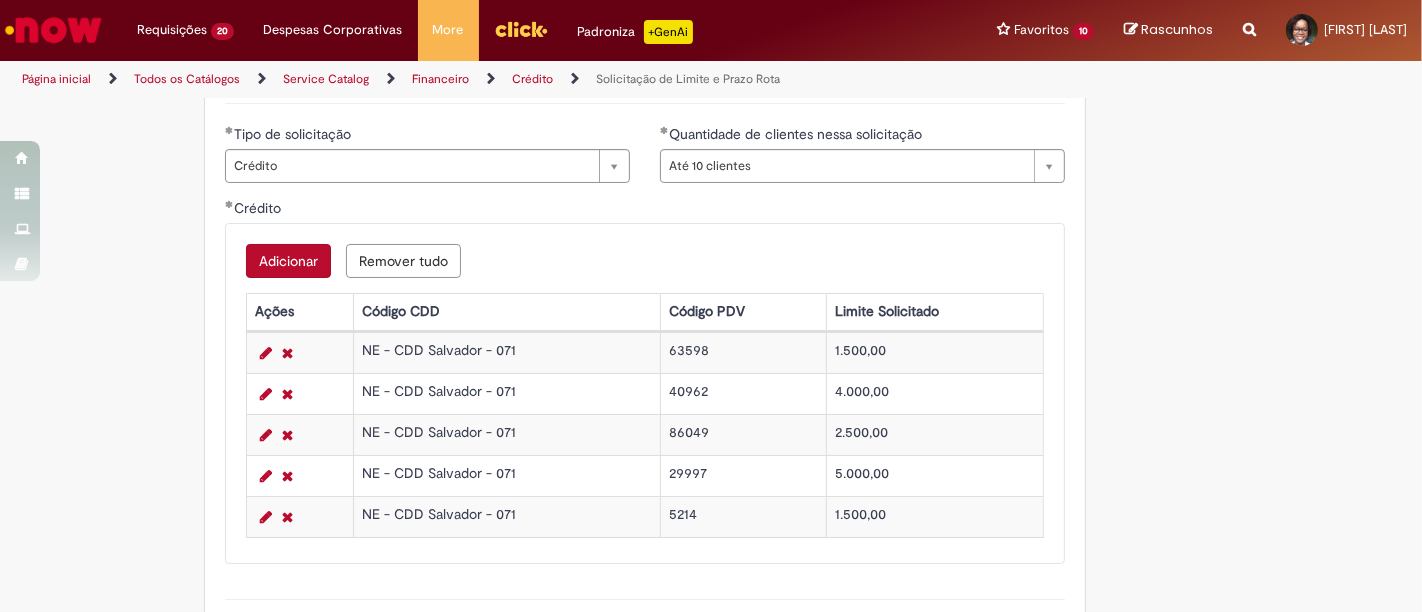 scroll, scrollTop: 1514, scrollLeft: 0, axis: vertical 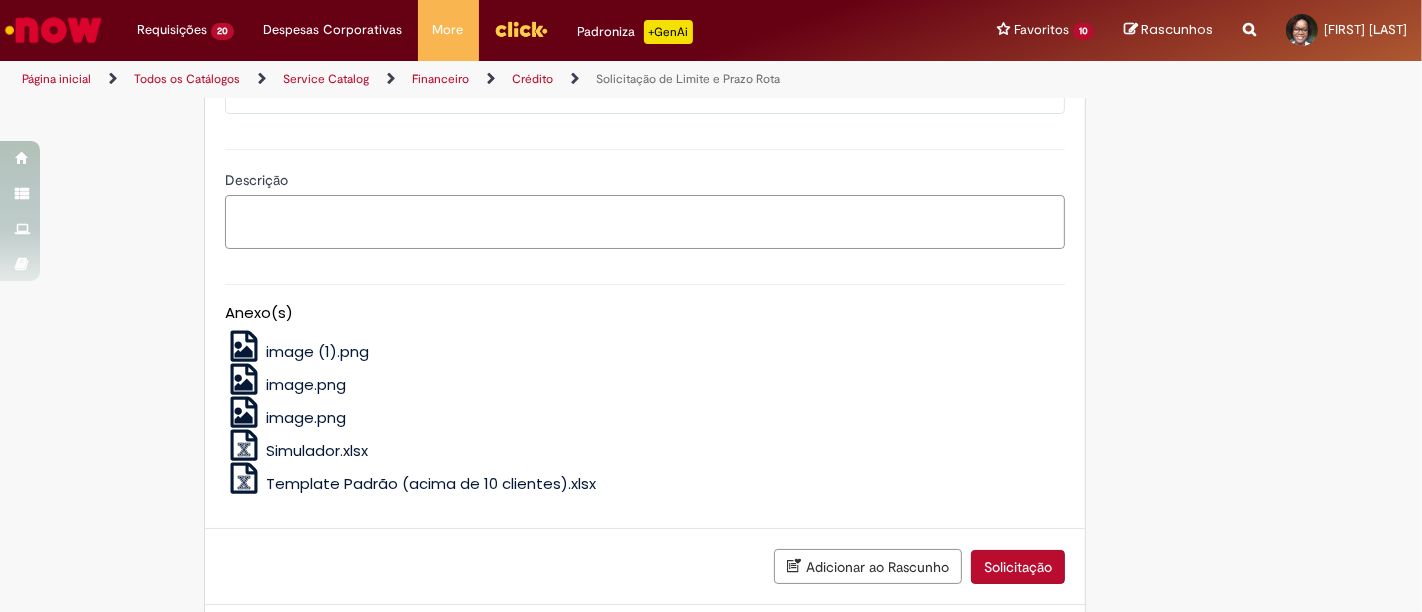 click on "Descrição" at bounding box center [645, 221] 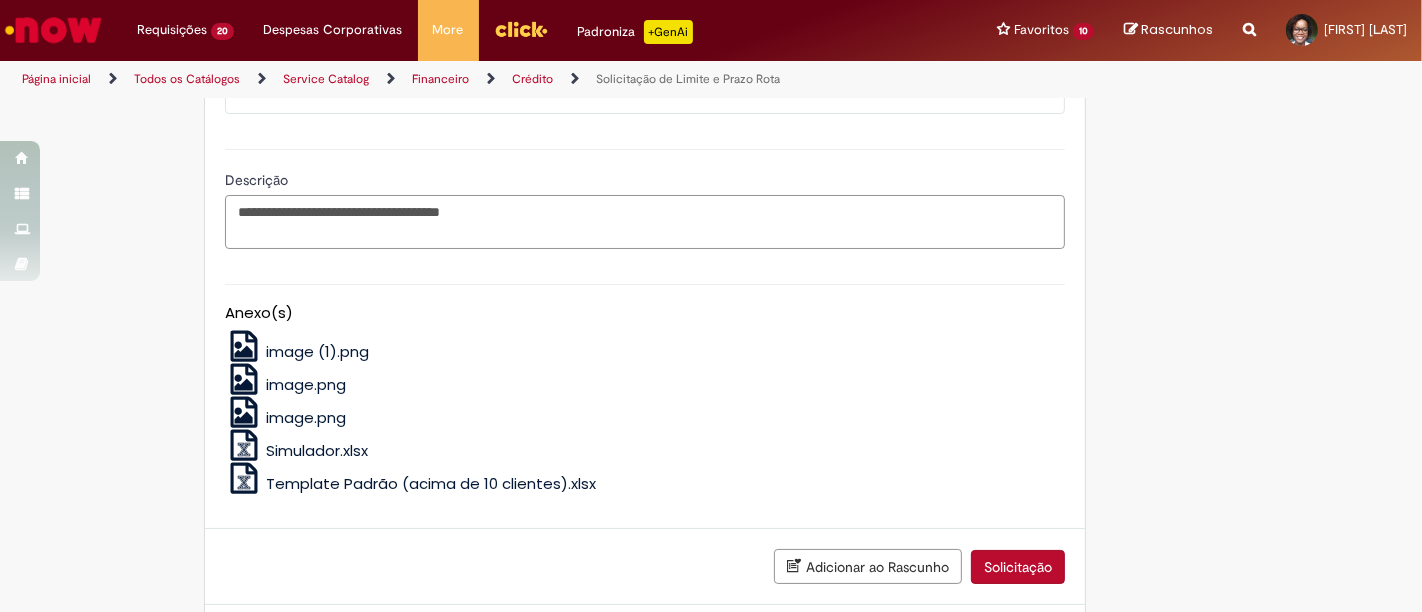 click on "**********" at bounding box center [645, 221] 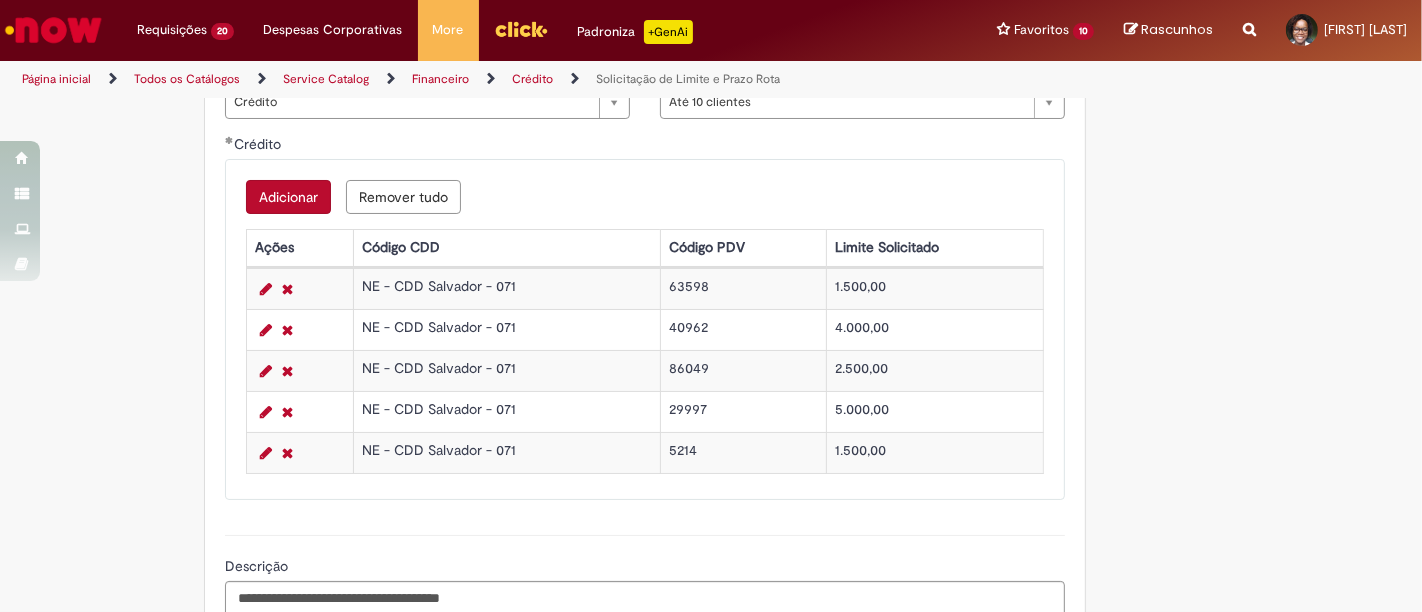 scroll, scrollTop: 1124, scrollLeft: 0, axis: vertical 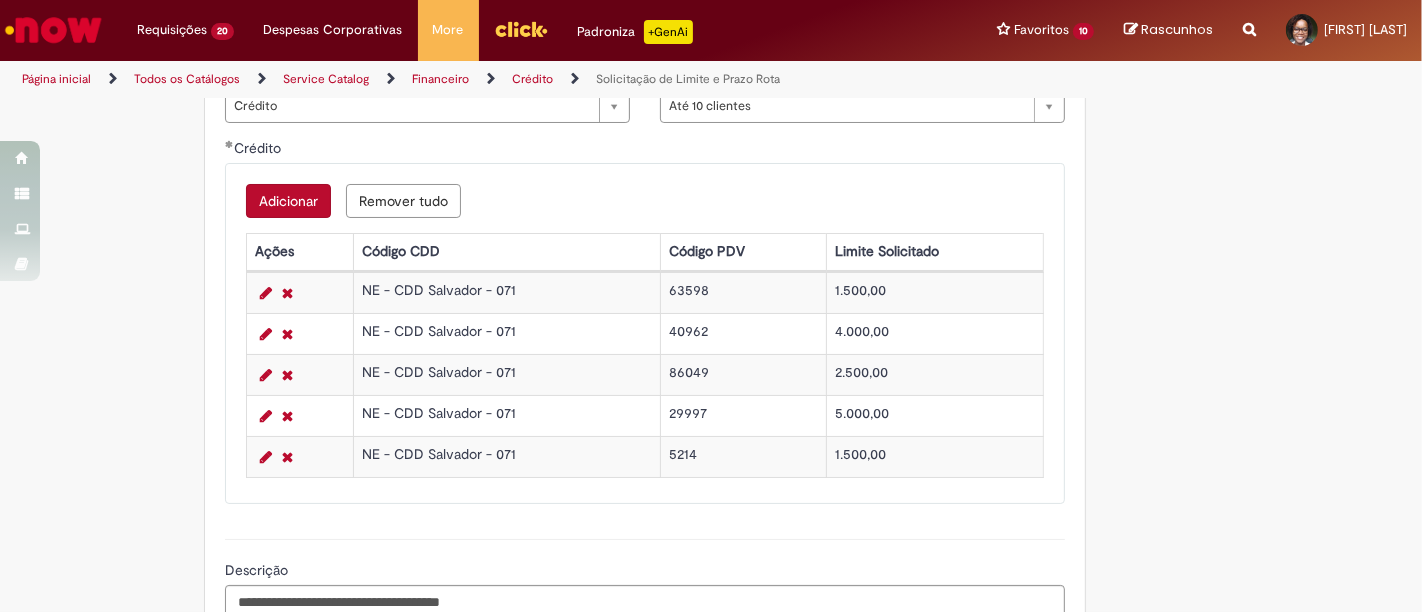 click on "Adicionar" at bounding box center [288, 201] 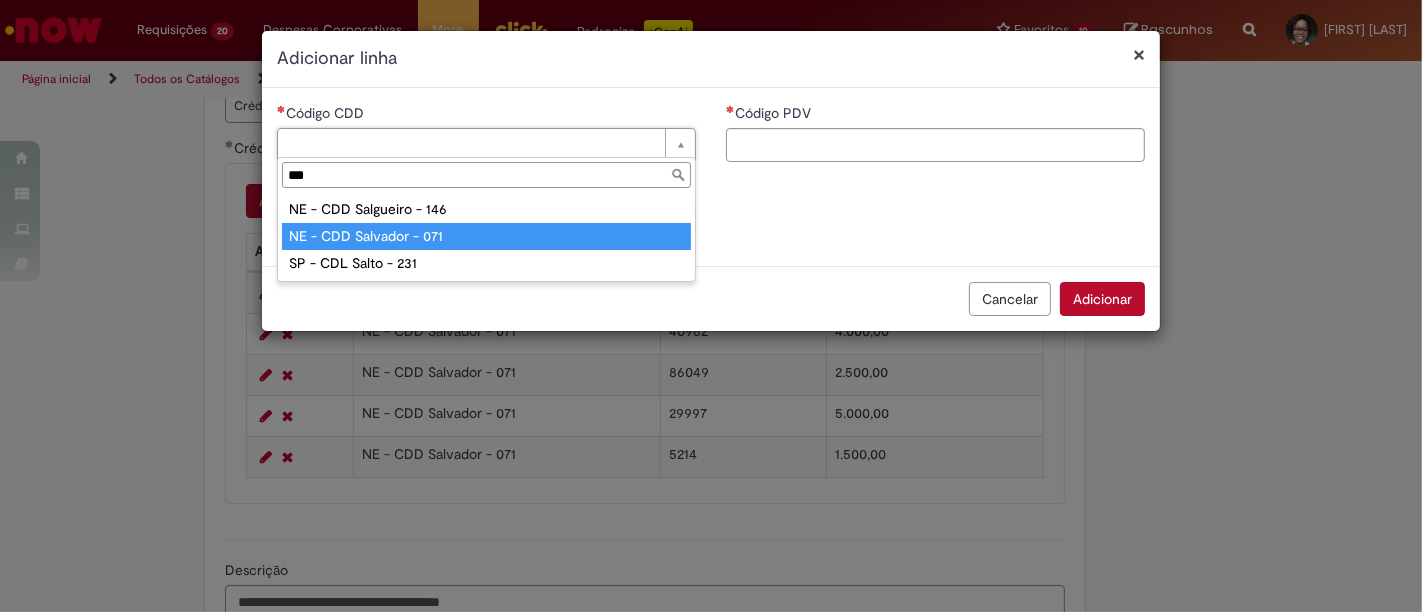 type on "***" 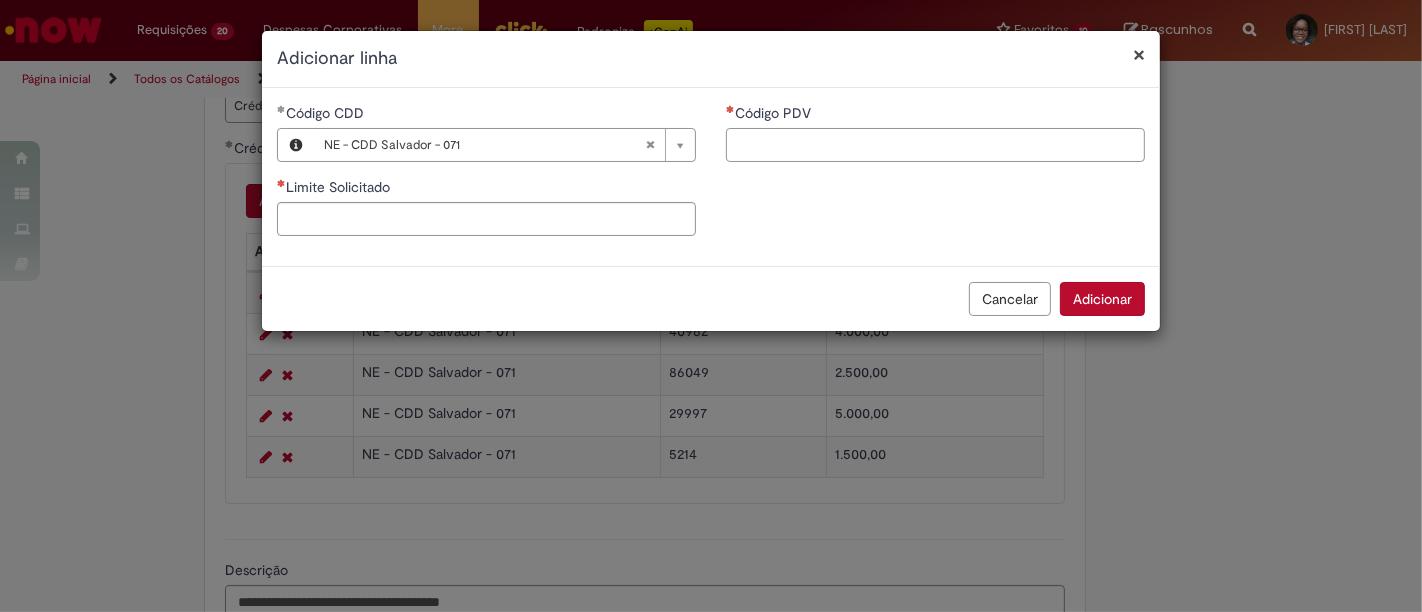 click on "Código PDV" at bounding box center [935, 145] 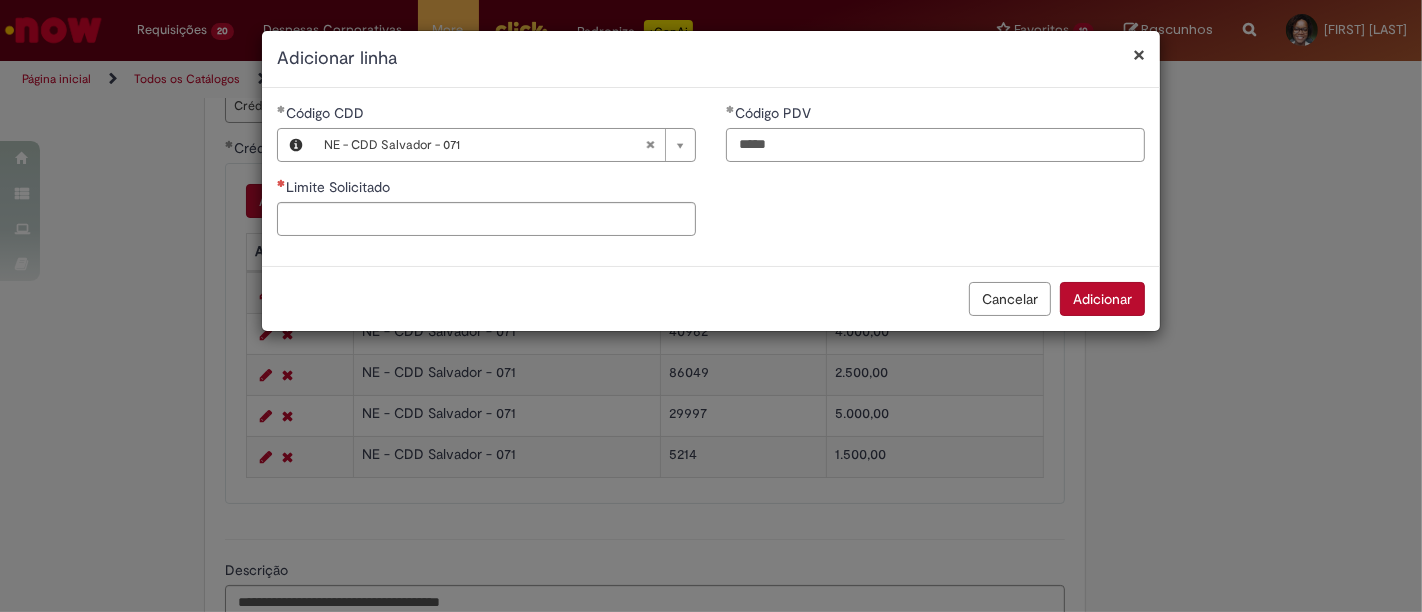 type on "*****" 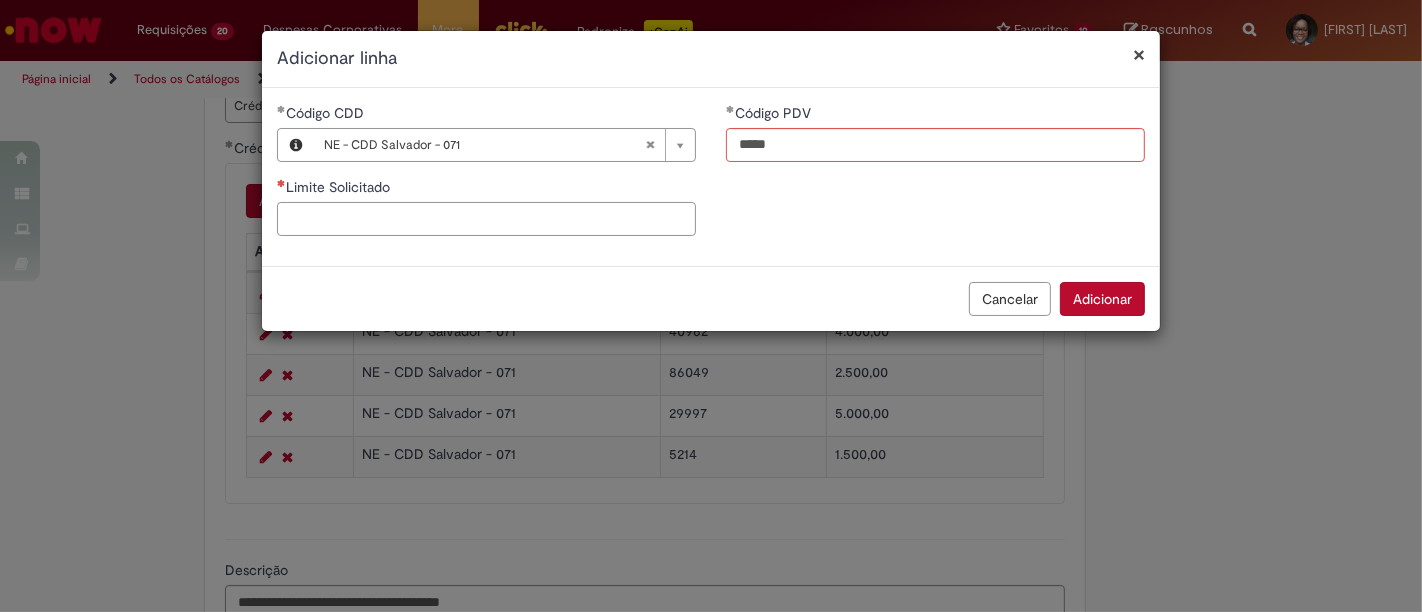 click on "Limite Solicitado" at bounding box center (486, 219) 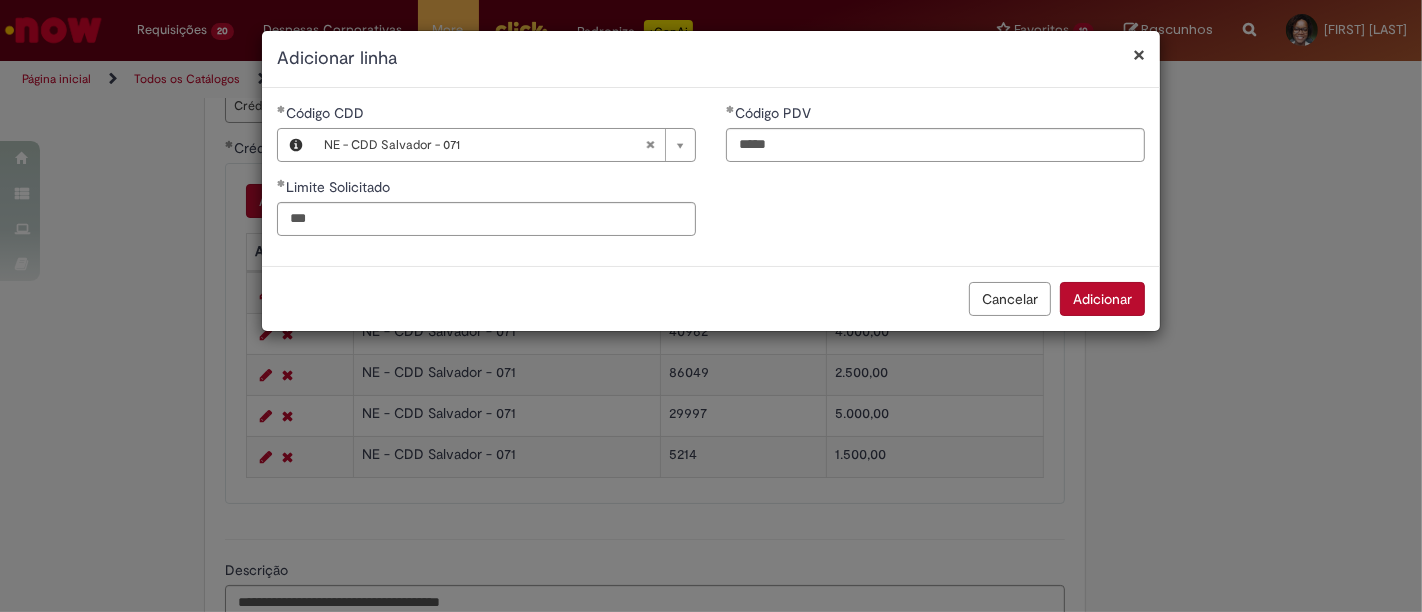 type on "******" 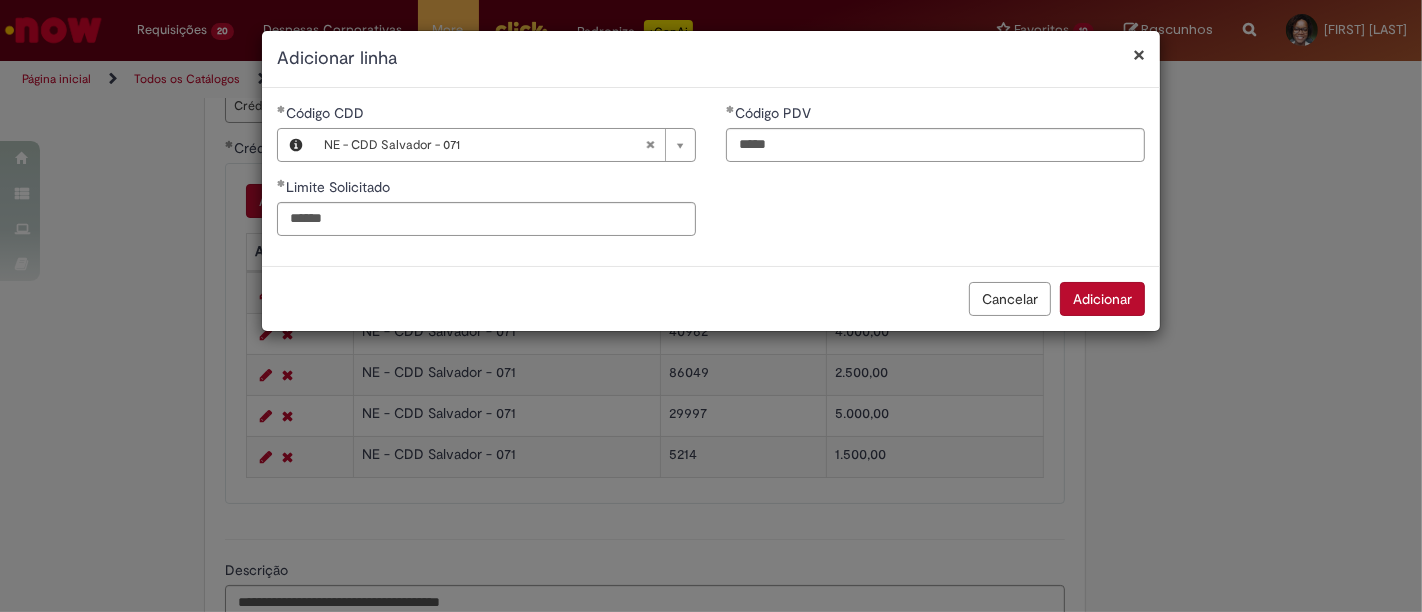 click on "Adicionar" at bounding box center (1102, 299) 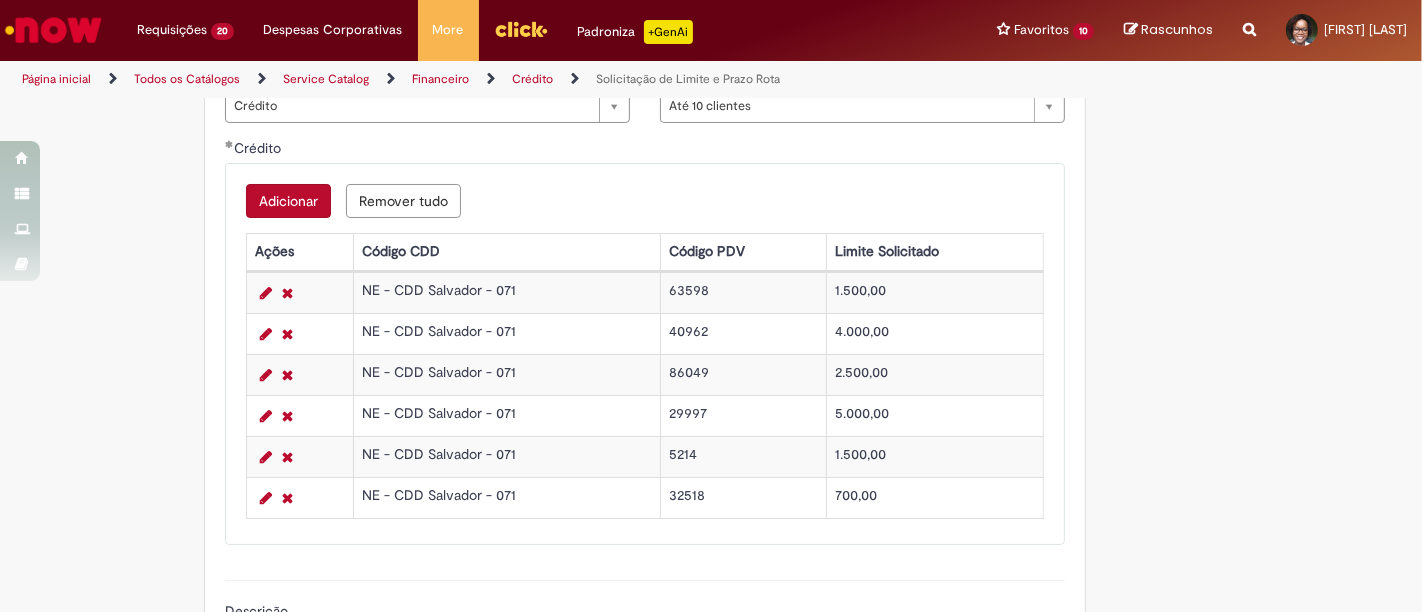 click on "Remover tudo" at bounding box center [403, 201] 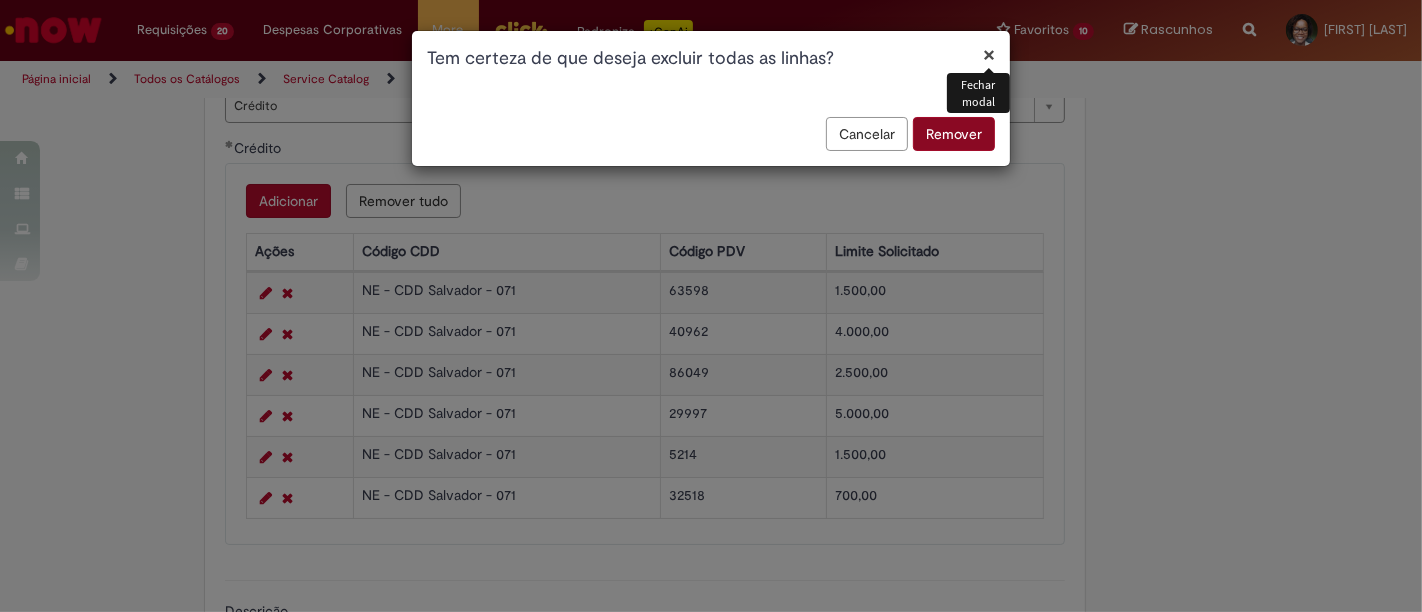type 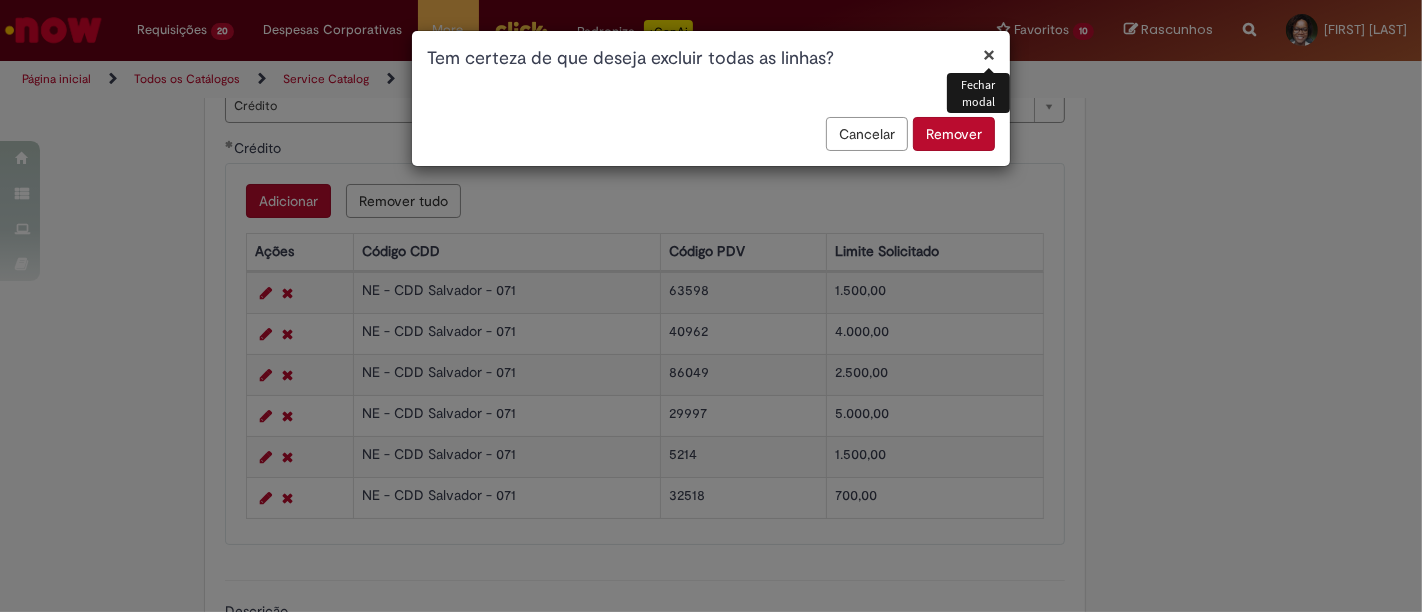 click on "Remover" at bounding box center [954, 134] 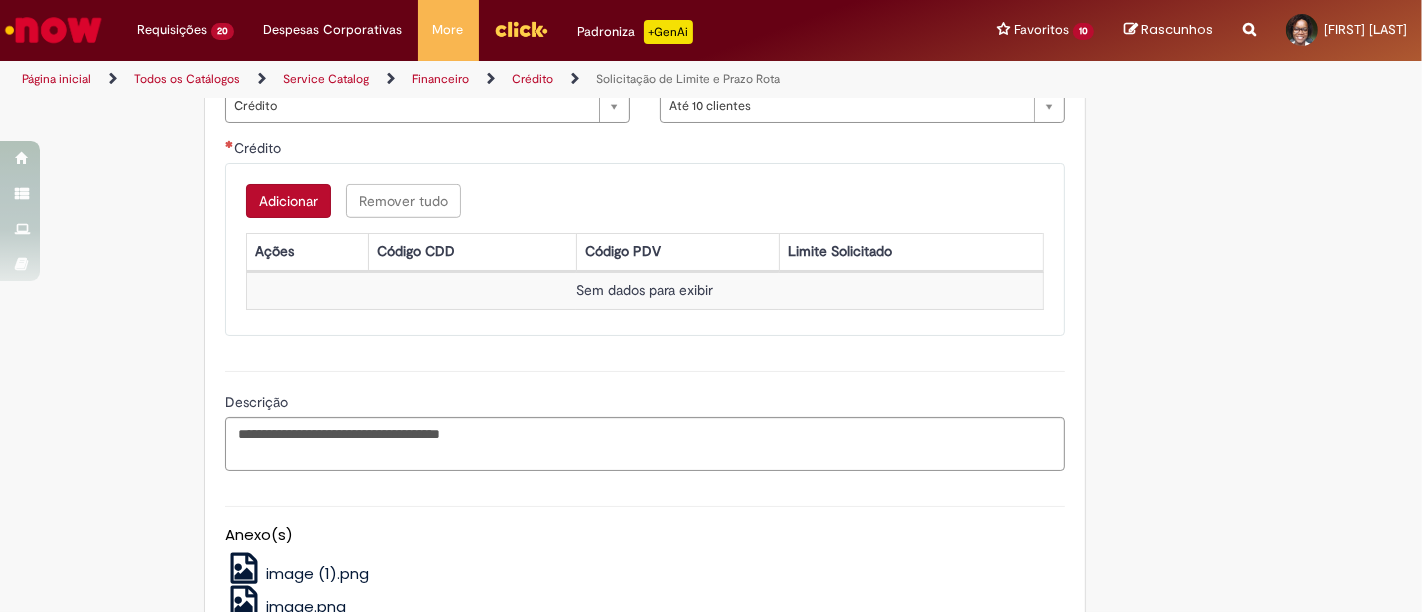 scroll, scrollTop: 1367, scrollLeft: 0, axis: vertical 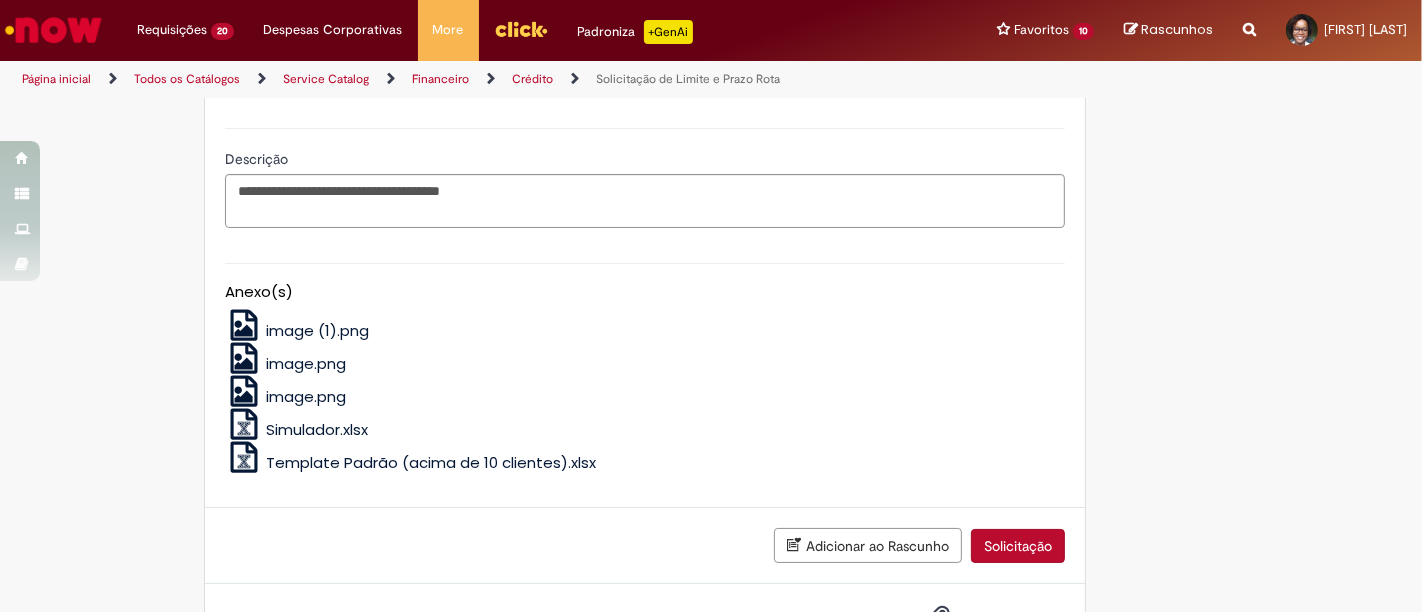 click on "Template Padrão (acima de 10 clientes).xlsx" at bounding box center [431, 462] 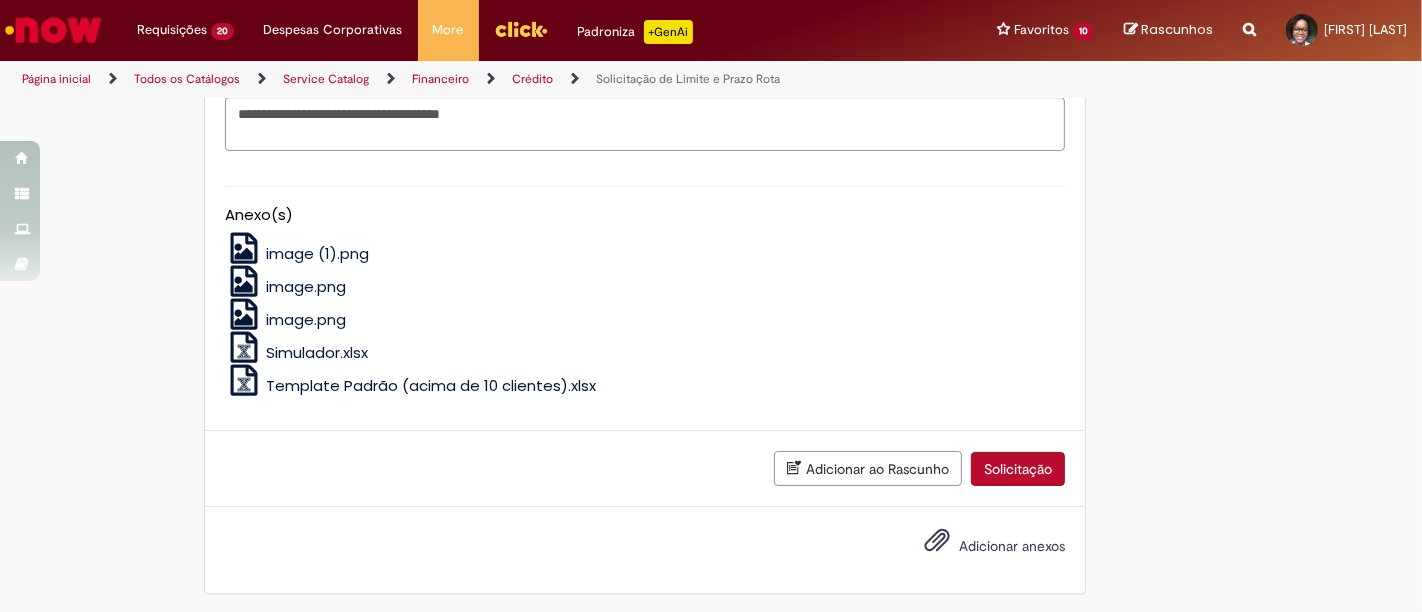 click on "Adicionar anexos" at bounding box center [1012, 546] 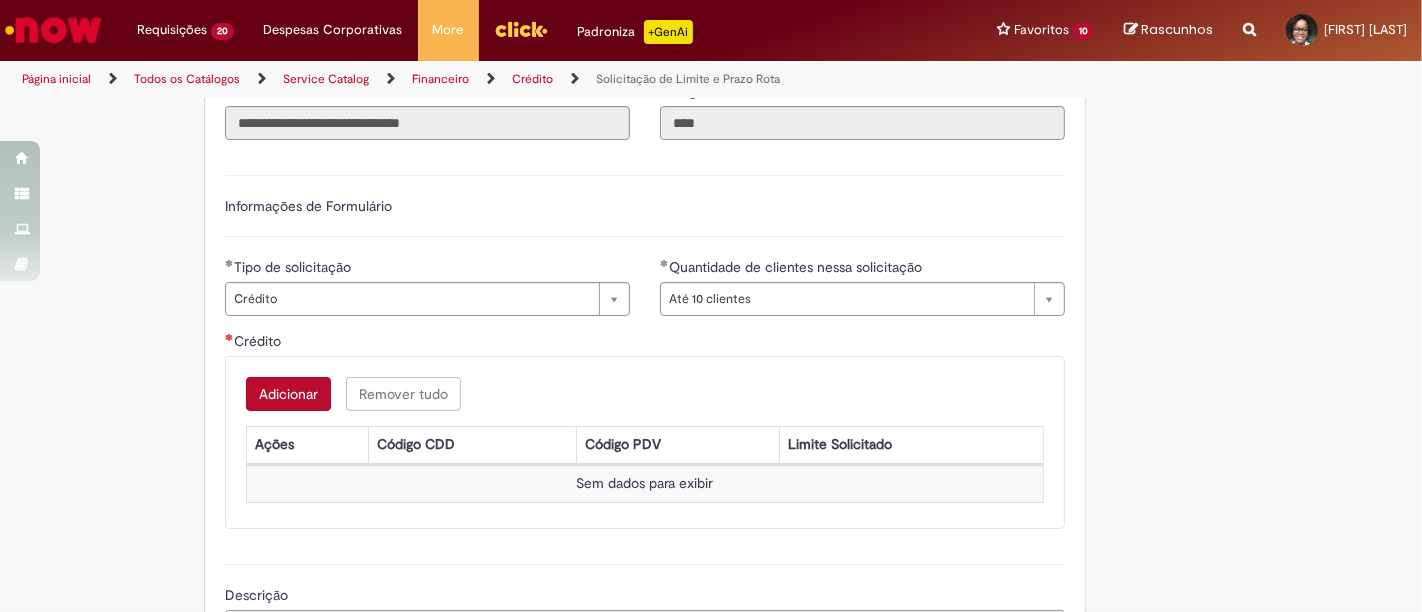 scroll, scrollTop: 924, scrollLeft: 0, axis: vertical 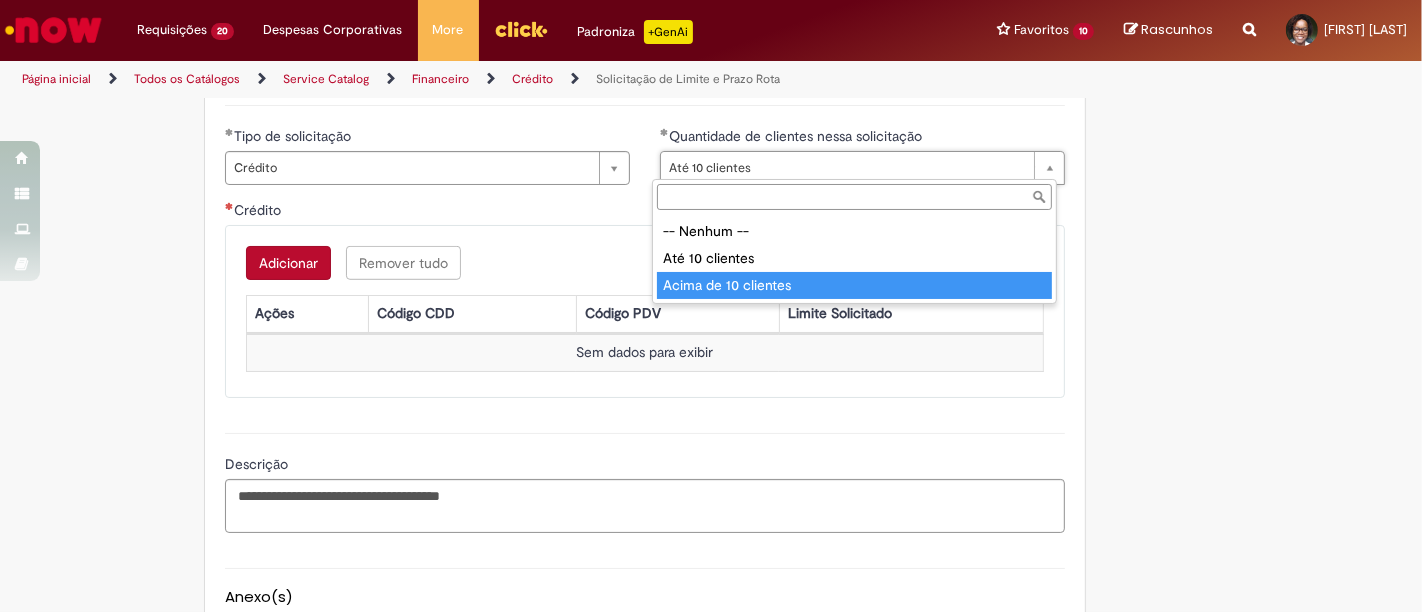 type on "**********" 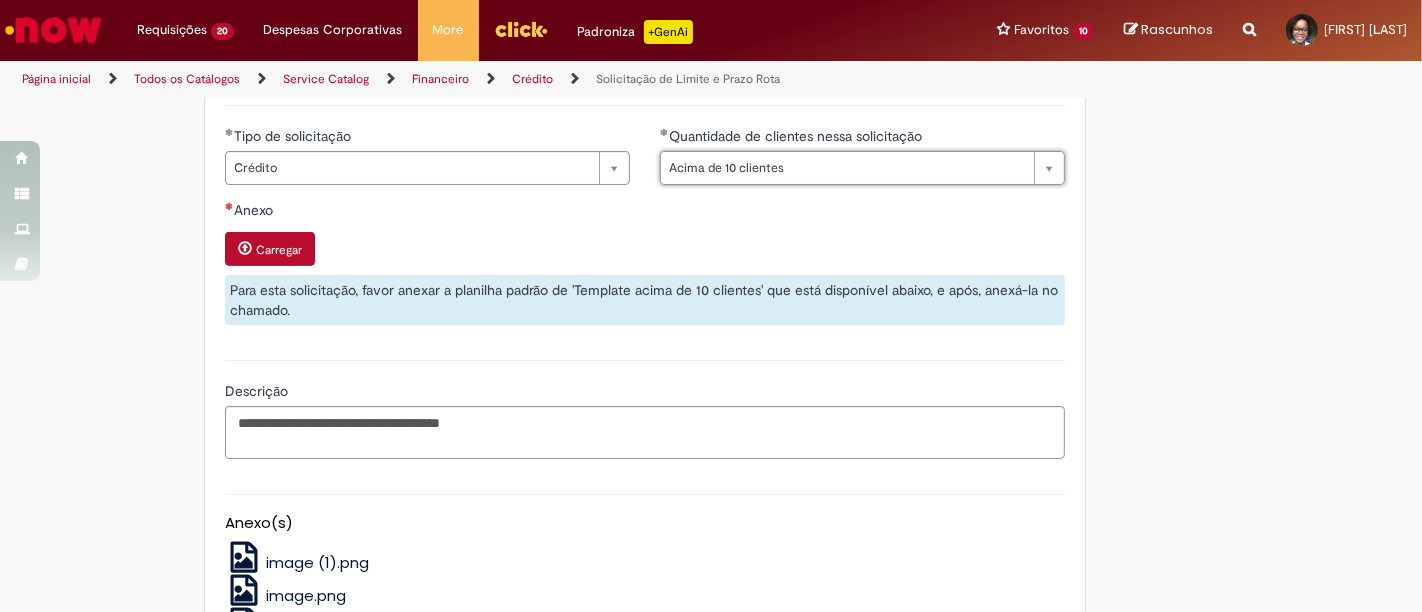 scroll, scrollTop: 0, scrollLeft: 0, axis: both 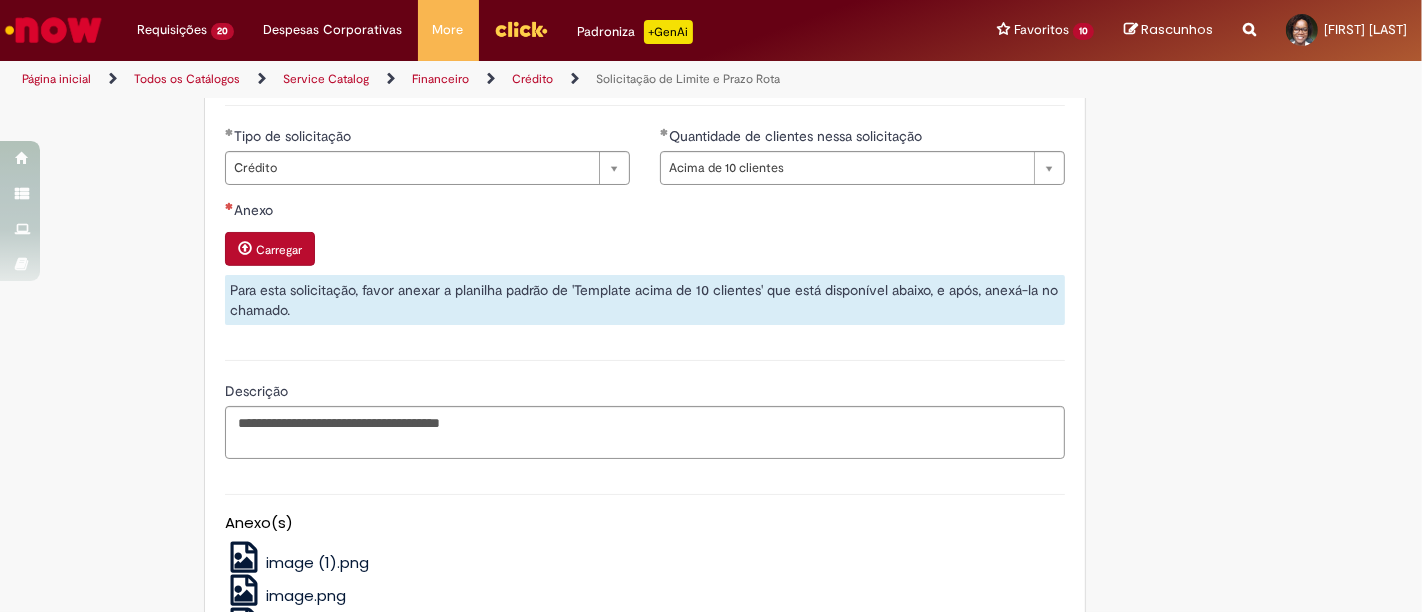 click on "**********" at bounding box center [711, 17] 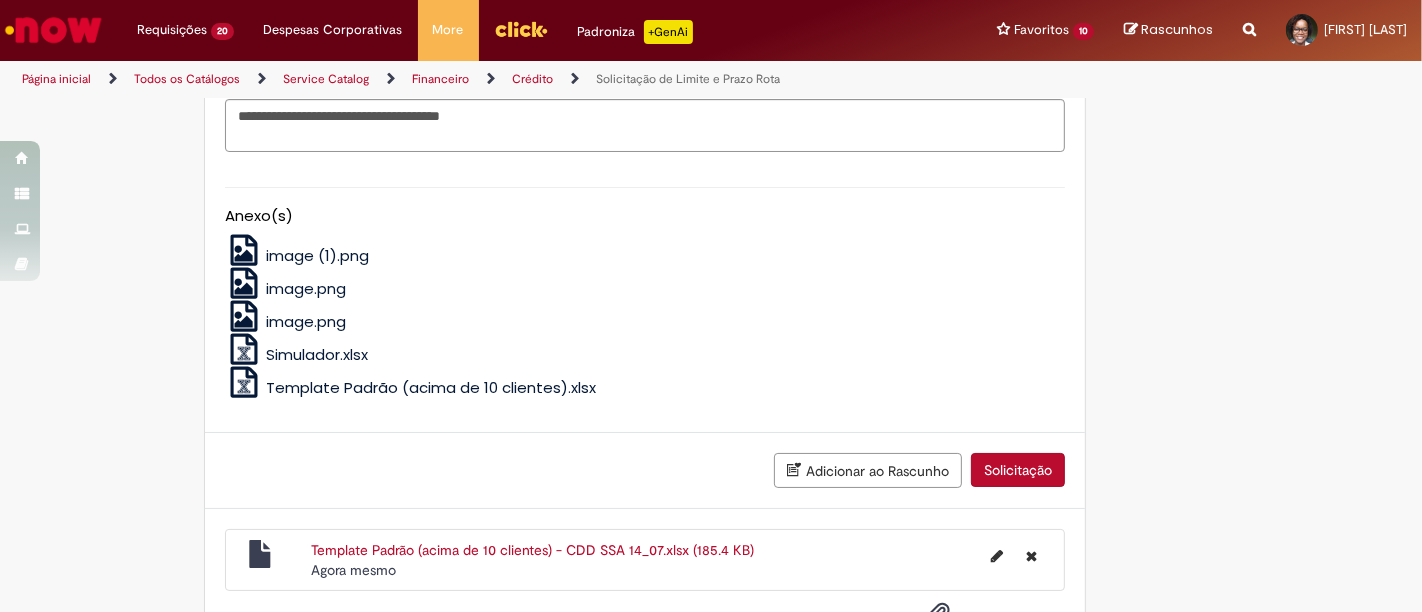 scroll, scrollTop: 1444, scrollLeft: 0, axis: vertical 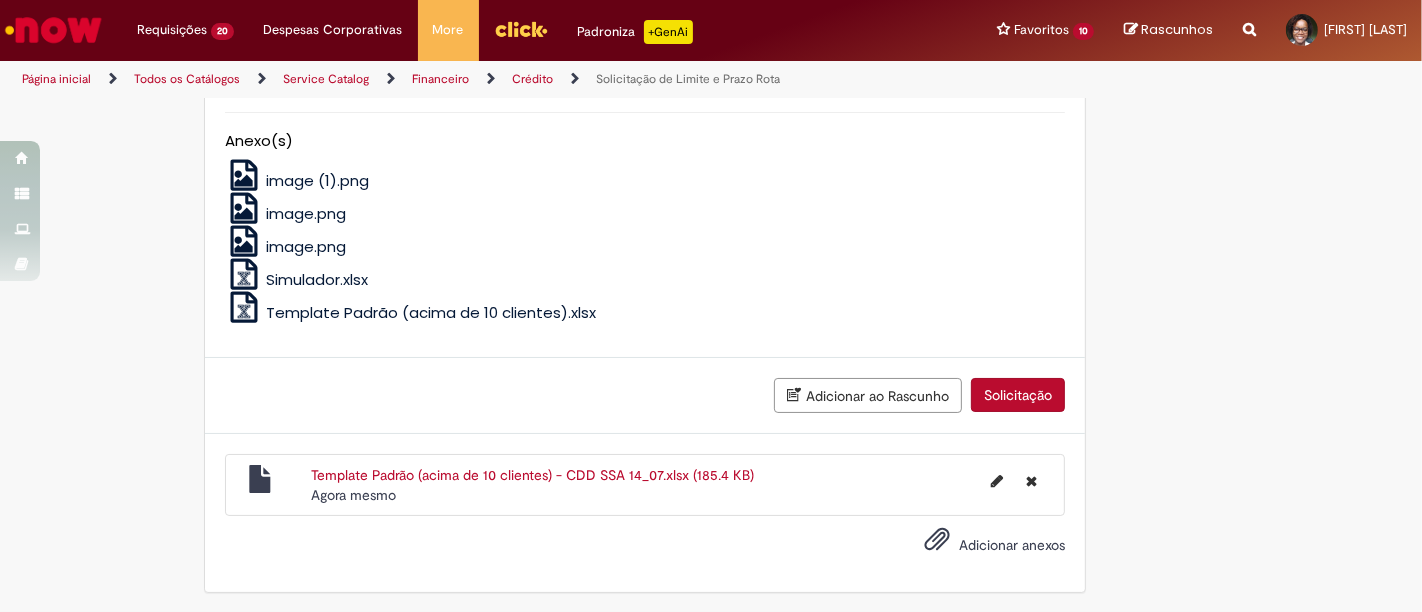 click on "Solicitação" at bounding box center (1018, 395) 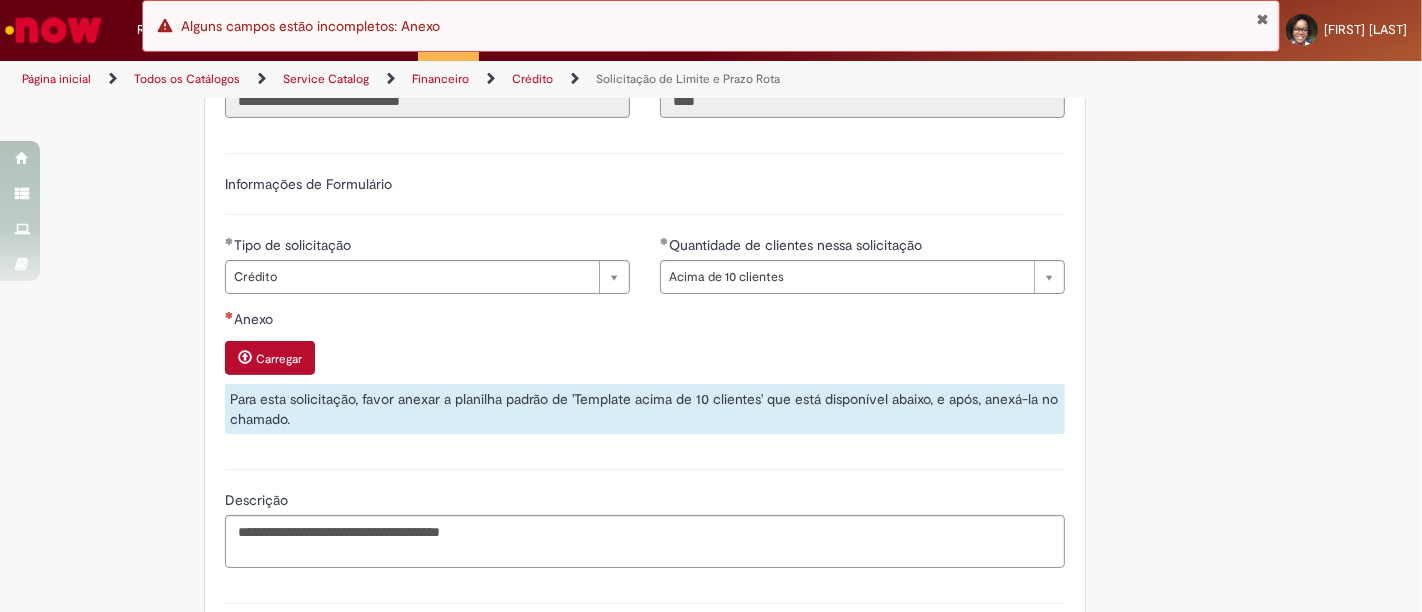 scroll, scrollTop: 502, scrollLeft: 0, axis: vertical 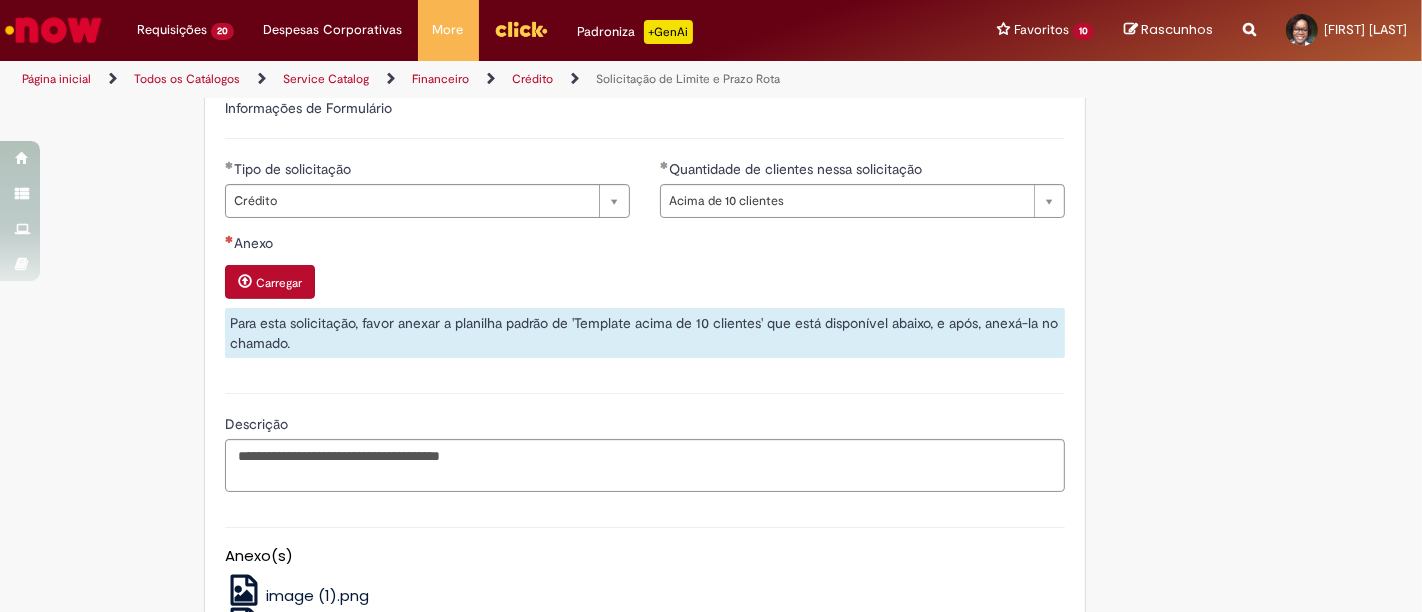 click on "Carregar" at bounding box center [270, 282] 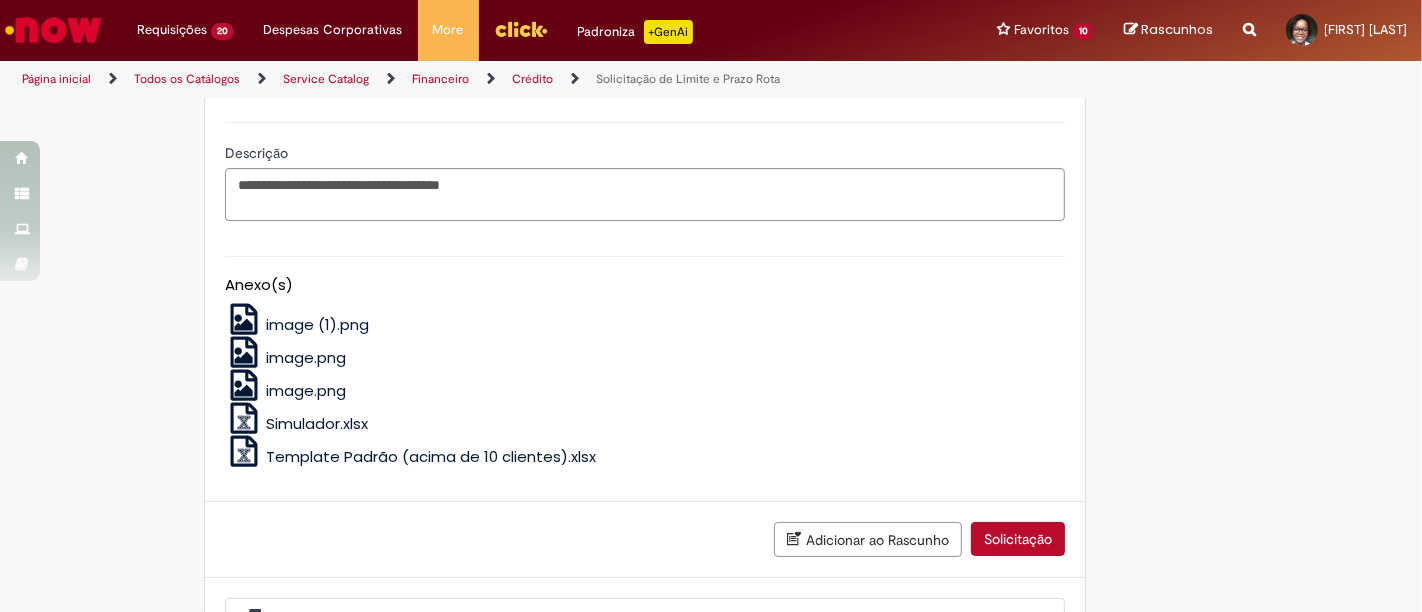 scroll, scrollTop: 1397, scrollLeft: 0, axis: vertical 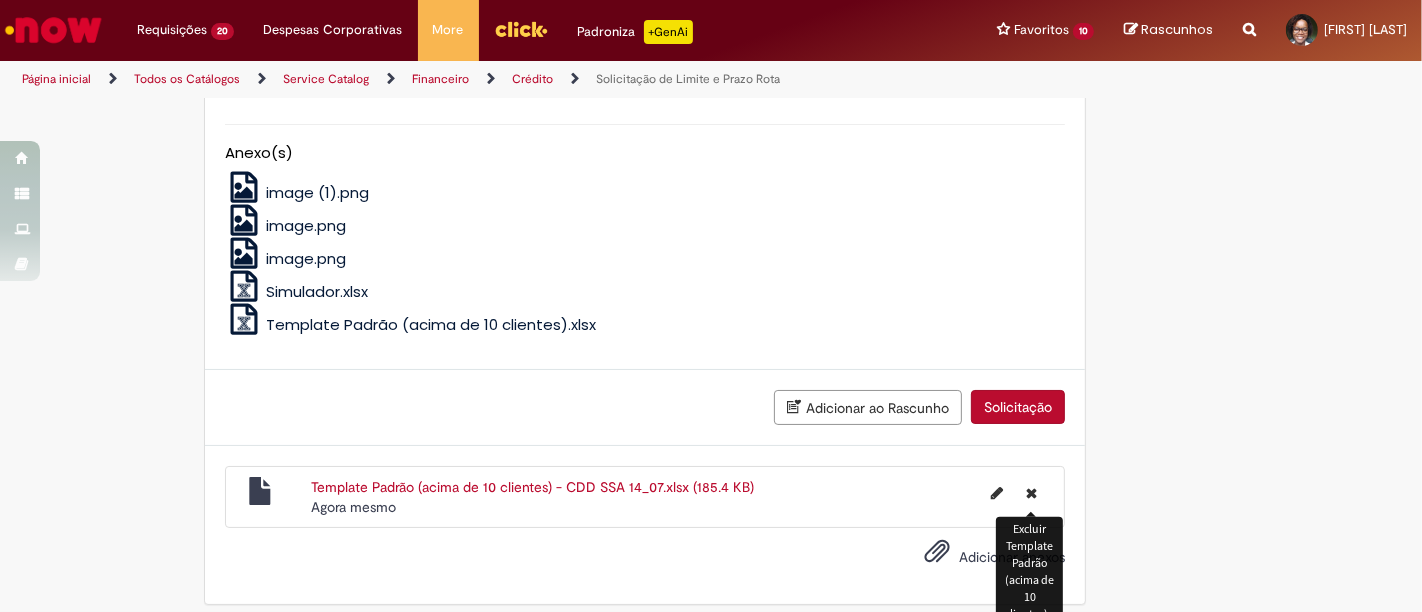 click at bounding box center (1031, 493) 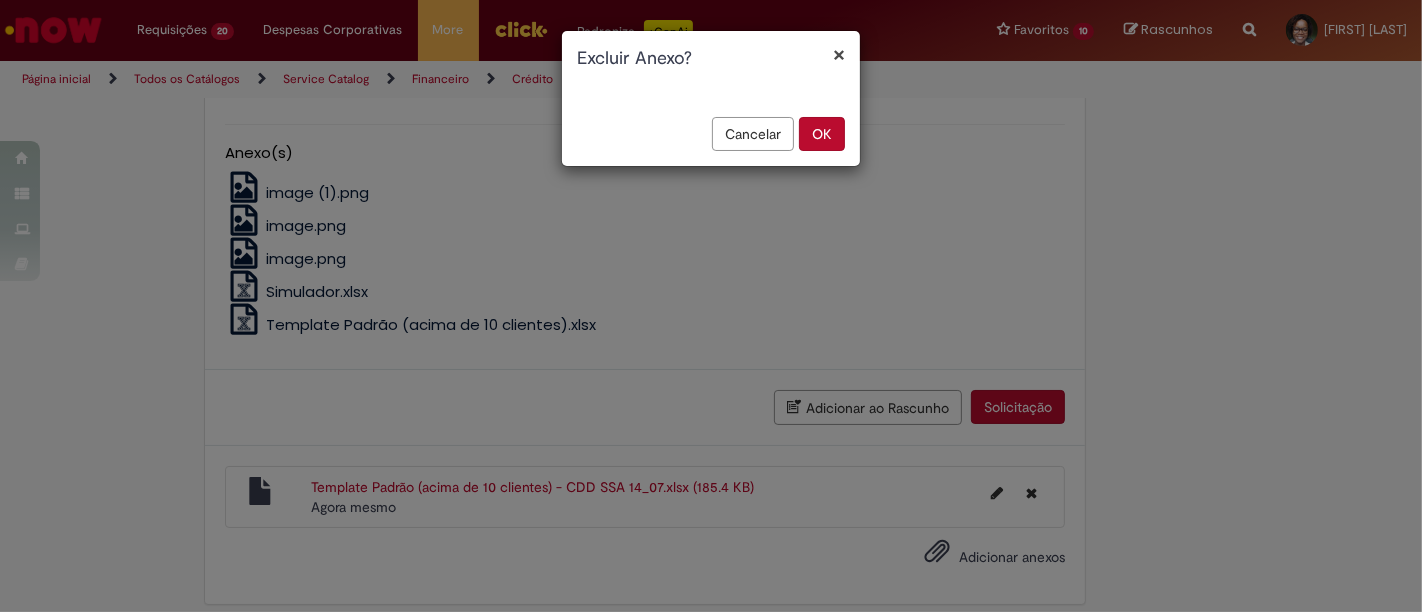 click on "OK" at bounding box center (822, 134) 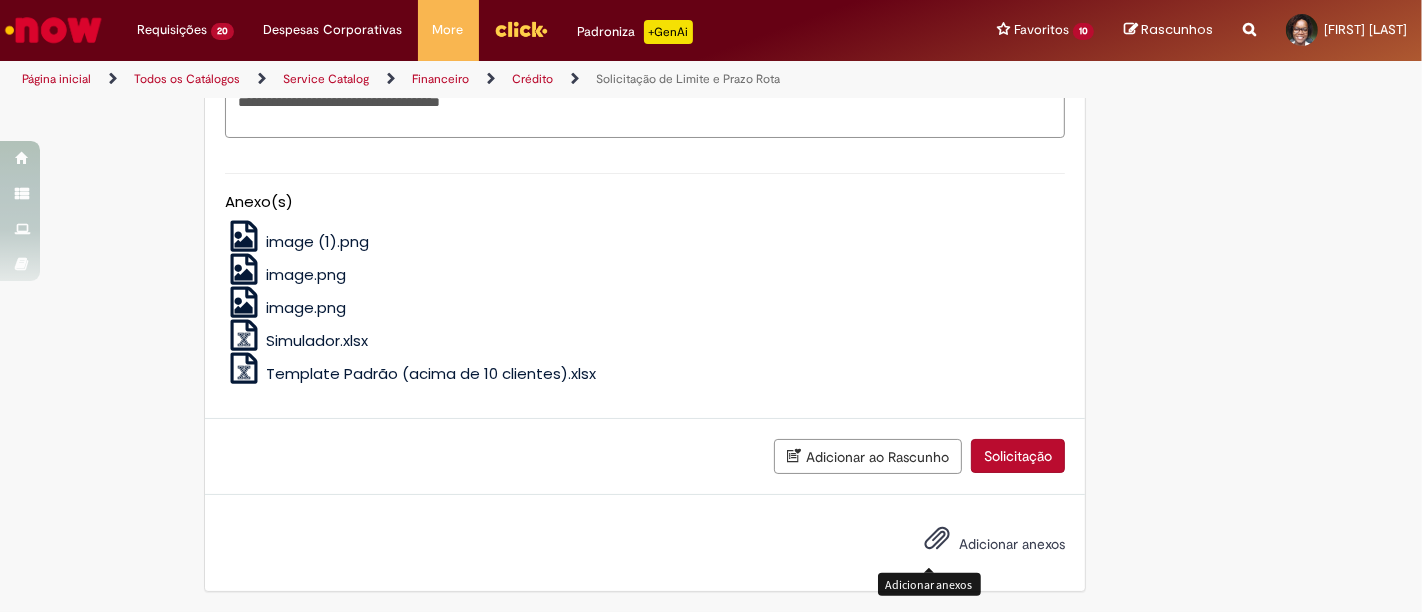 scroll, scrollTop: 1338, scrollLeft: 0, axis: vertical 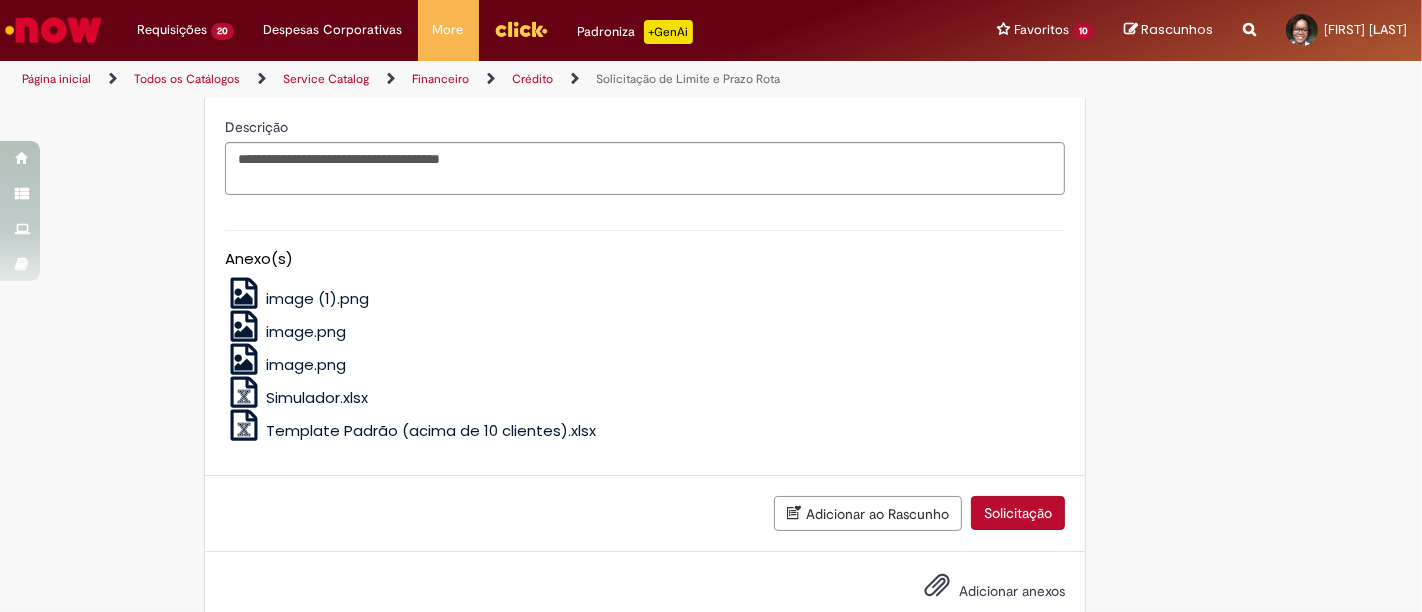 click on "Solicitação" at bounding box center (1018, 513) 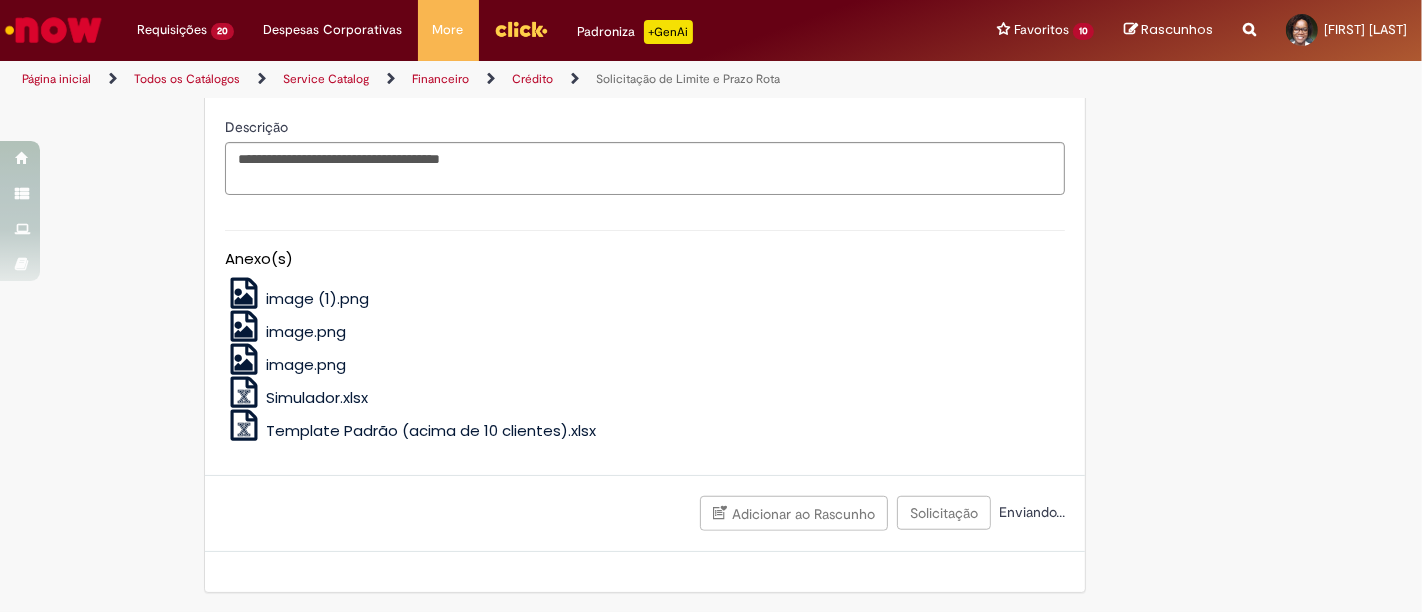 click on "Tire dúvidas com LupiAssist    +GenAI
Oi! Eu sou LupiAssist, uma Inteligência Artificial Generativa em constante aprendizado   Meu conteúdo é monitorado para trazer uma melhor experiência
Dúvidas comuns:
Só mais um instante, estou consultando nossas bases de conhecimento  e escrevendo a melhor resposta pra você!
Title
Lorem ipsum dolor sit amet    Fazer uma nova pergunta
Gerei esta resposta utilizando IA Generativa em conjunto com os nossos padrões. Em caso de divergência, os documentos oficiais prevalecerão.
Saiba mais em:
Ou ligue para:
E aí, te ajudei?
Sim, obrigado!" at bounding box center (711, -288) 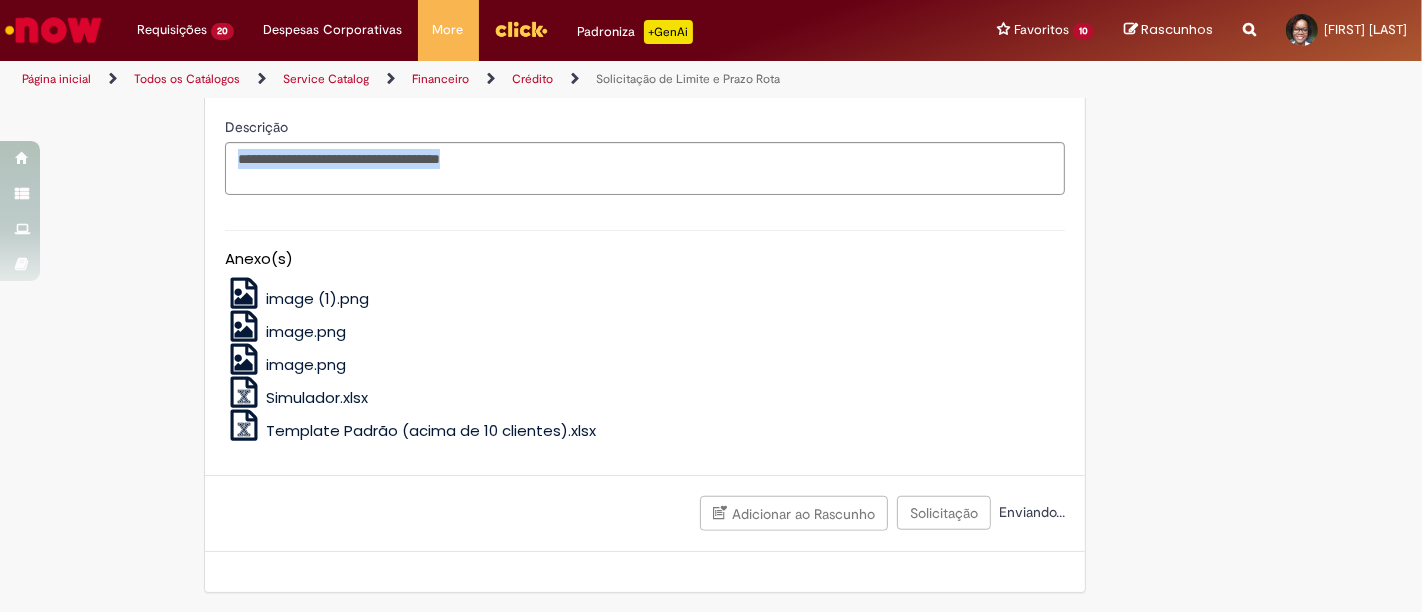 click on "Tire dúvidas com LupiAssist    +GenAI
Oi! Eu sou LupiAssist, uma Inteligência Artificial Generativa em constante aprendizado   Meu conteúdo é monitorado para trazer uma melhor experiência
Dúvidas comuns:
Só mais um instante, estou consultando nossas bases de conhecimento  e escrevendo a melhor resposta pra você!
Title
Lorem ipsum dolor sit amet    Fazer uma nova pergunta
Gerei esta resposta utilizando IA Generativa em conjunto com os nossos padrões. Em caso de divergência, os documentos oficiais prevalecerão.
Saiba mais em:
Ou ligue para:
E aí, te ajudei?
Sim, obrigado!" at bounding box center [711, -288] 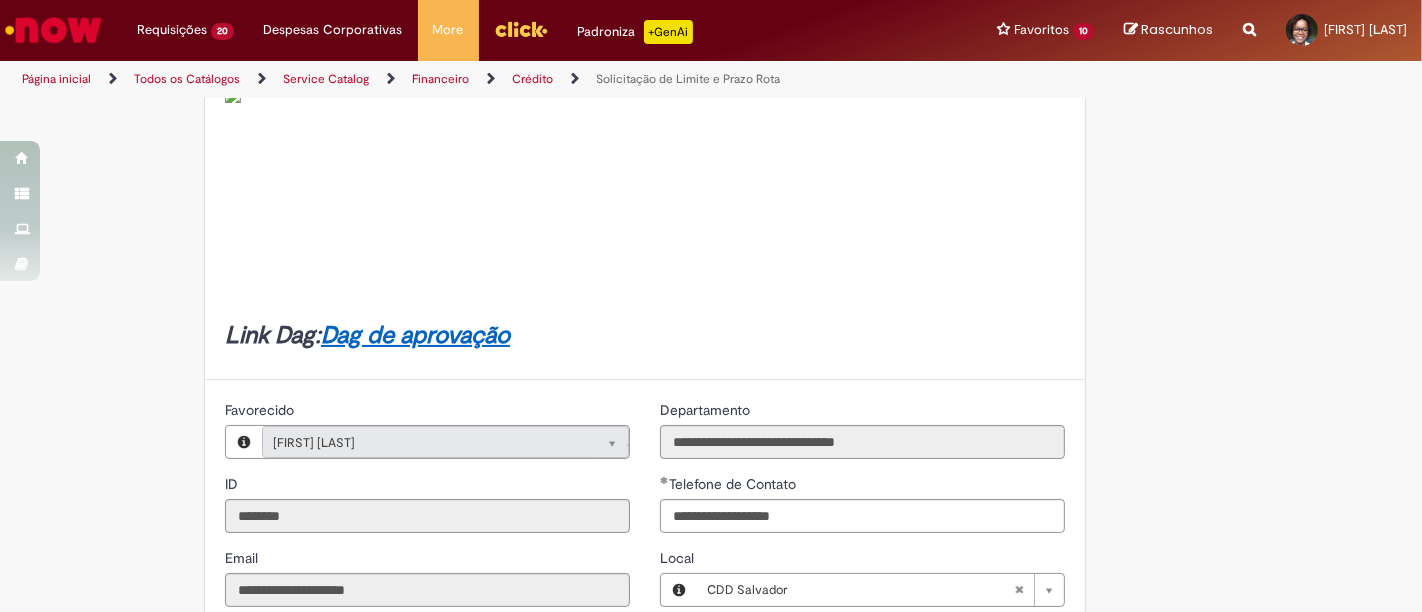 scroll, scrollTop: 0, scrollLeft: 0, axis: both 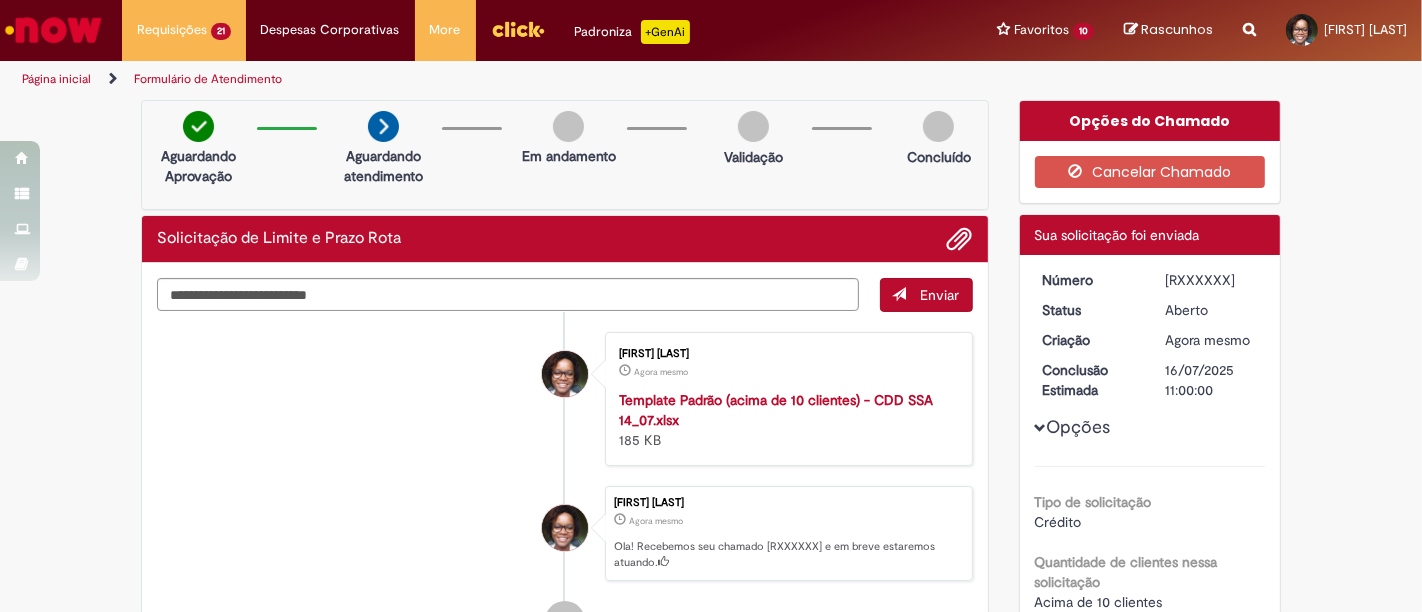 click on "[RXXXXXX]" at bounding box center [1211, 280] 